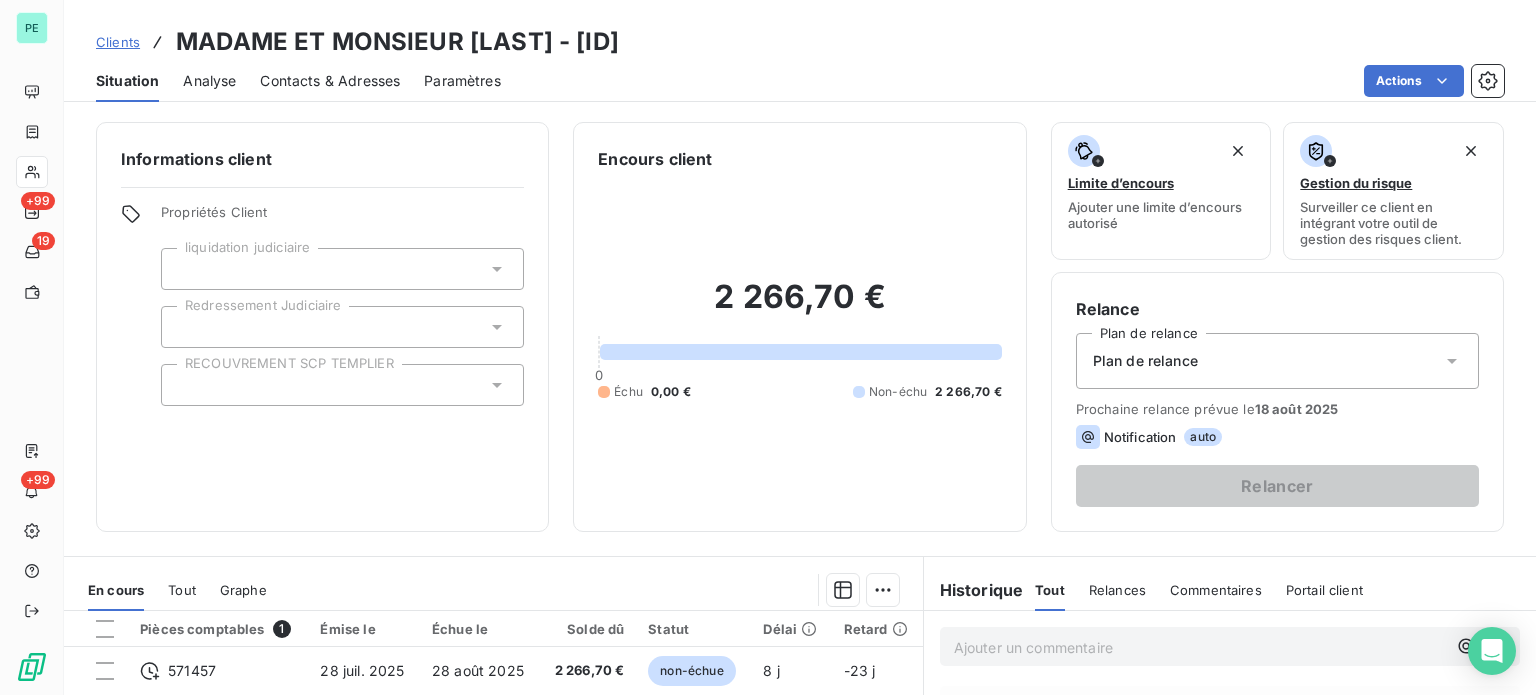 scroll, scrollTop: 0, scrollLeft: 0, axis: both 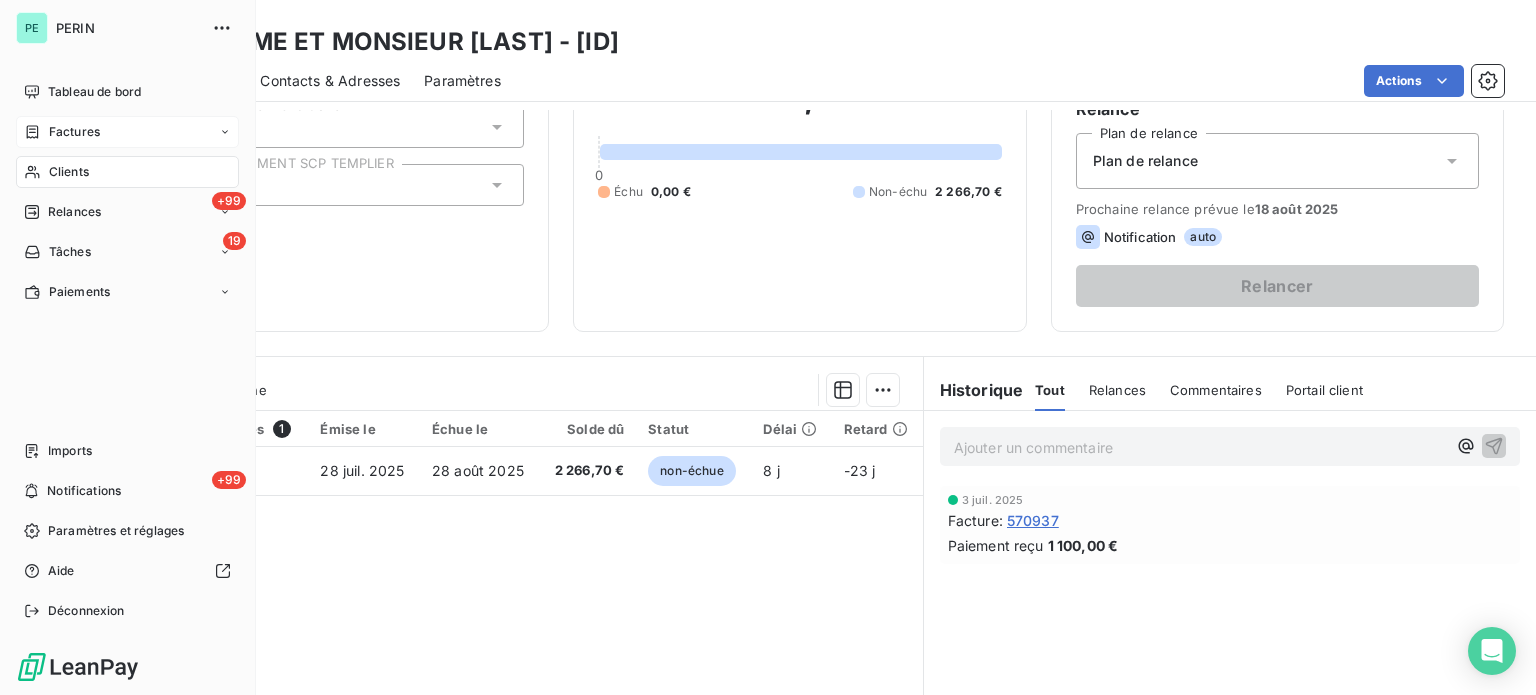 click on "Factures" at bounding box center [74, 132] 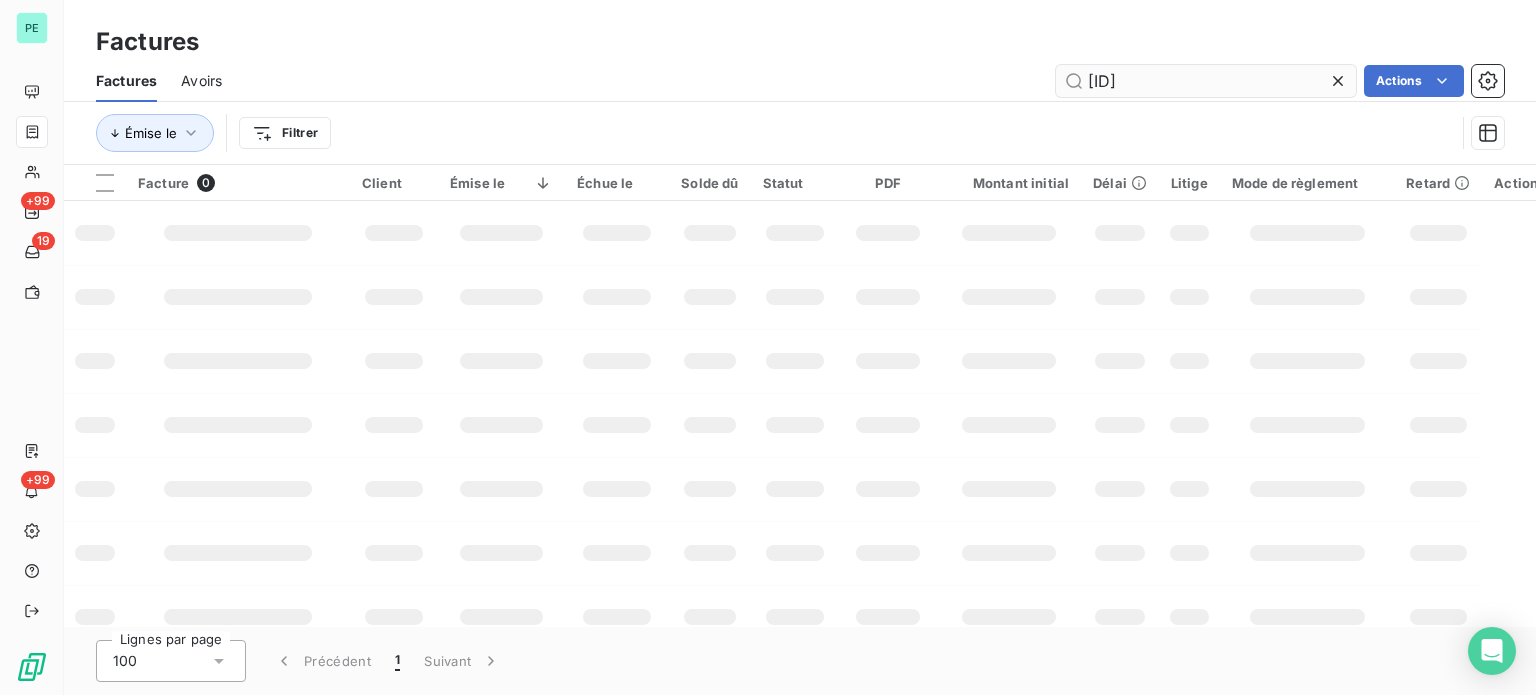 drag, startPoint x: 1117, startPoint y: 82, endPoint x: 1218, endPoint y: 79, distance: 101.04455 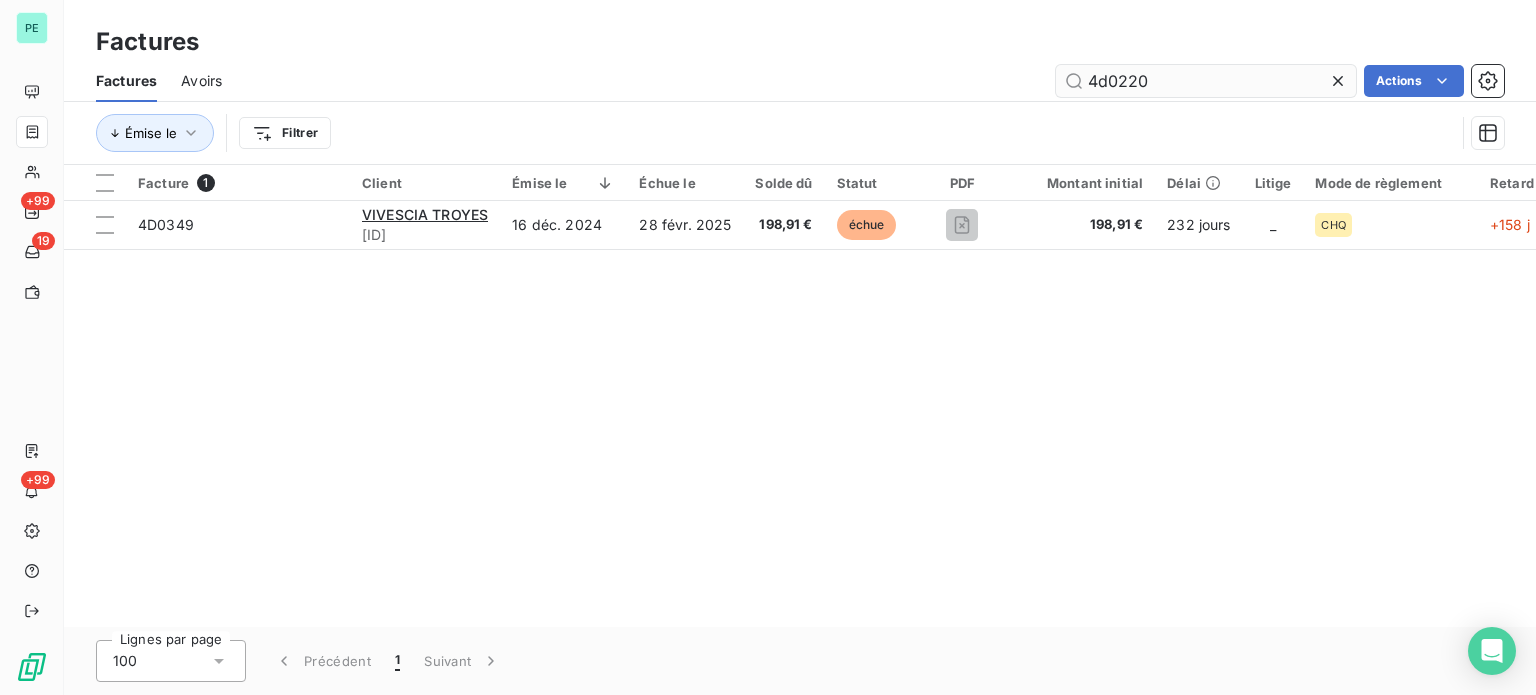 type on "4d0220" 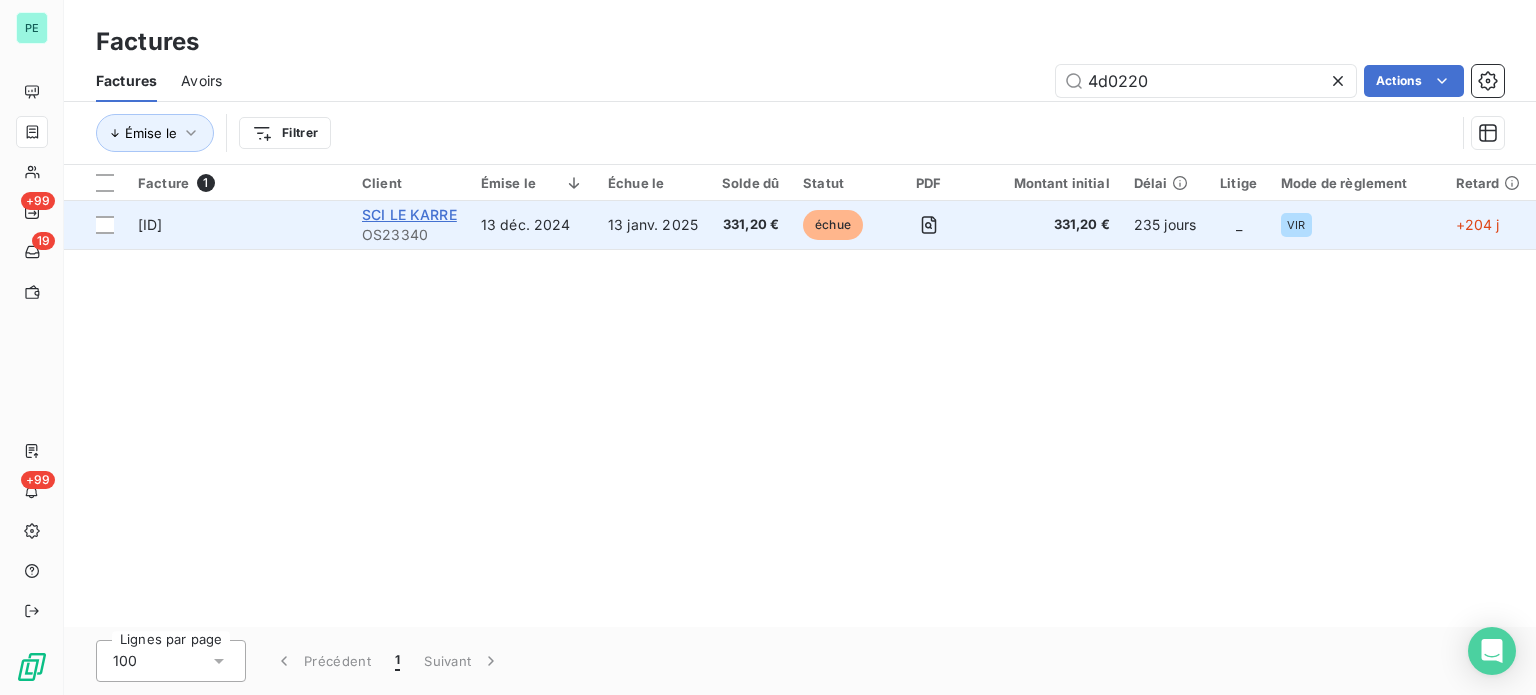 click on "SCI LE KARRE" at bounding box center [409, 214] 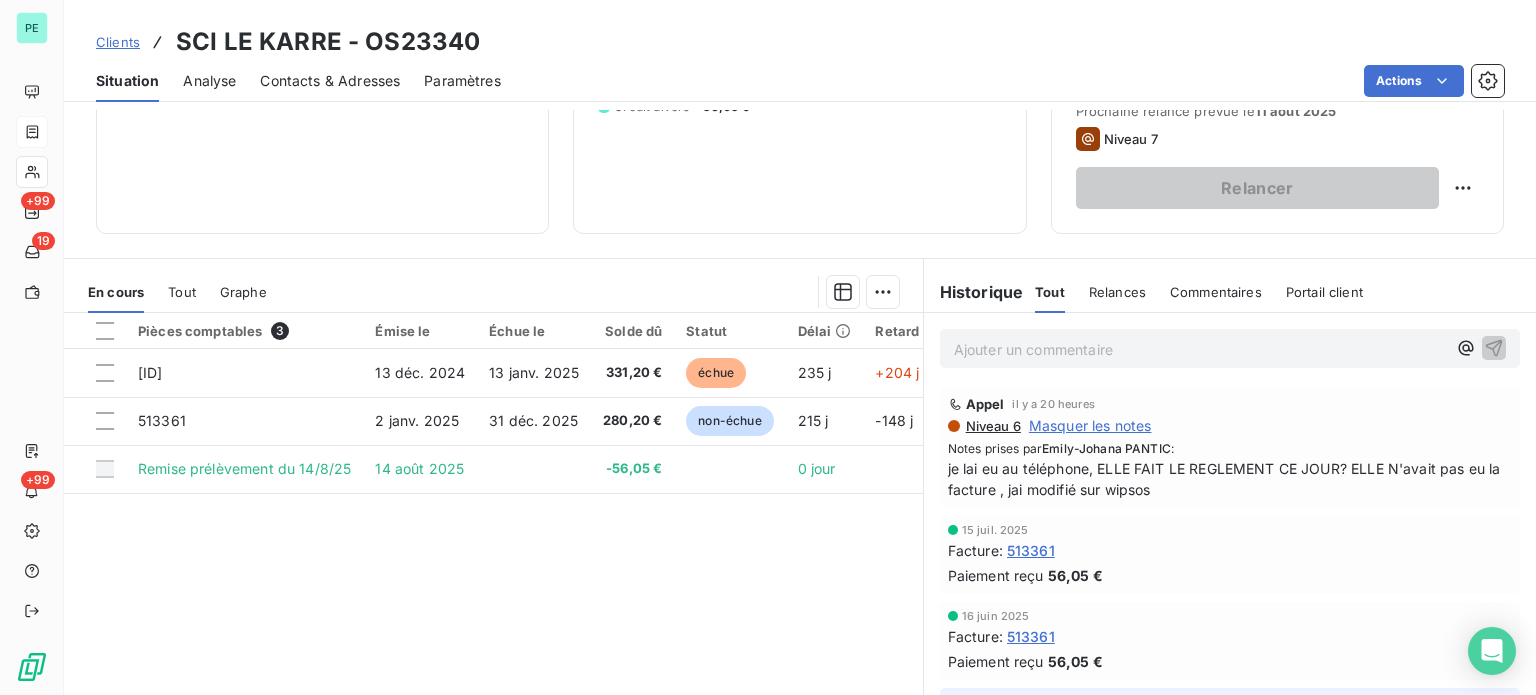 scroll, scrollTop: 300, scrollLeft: 0, axis: vertical 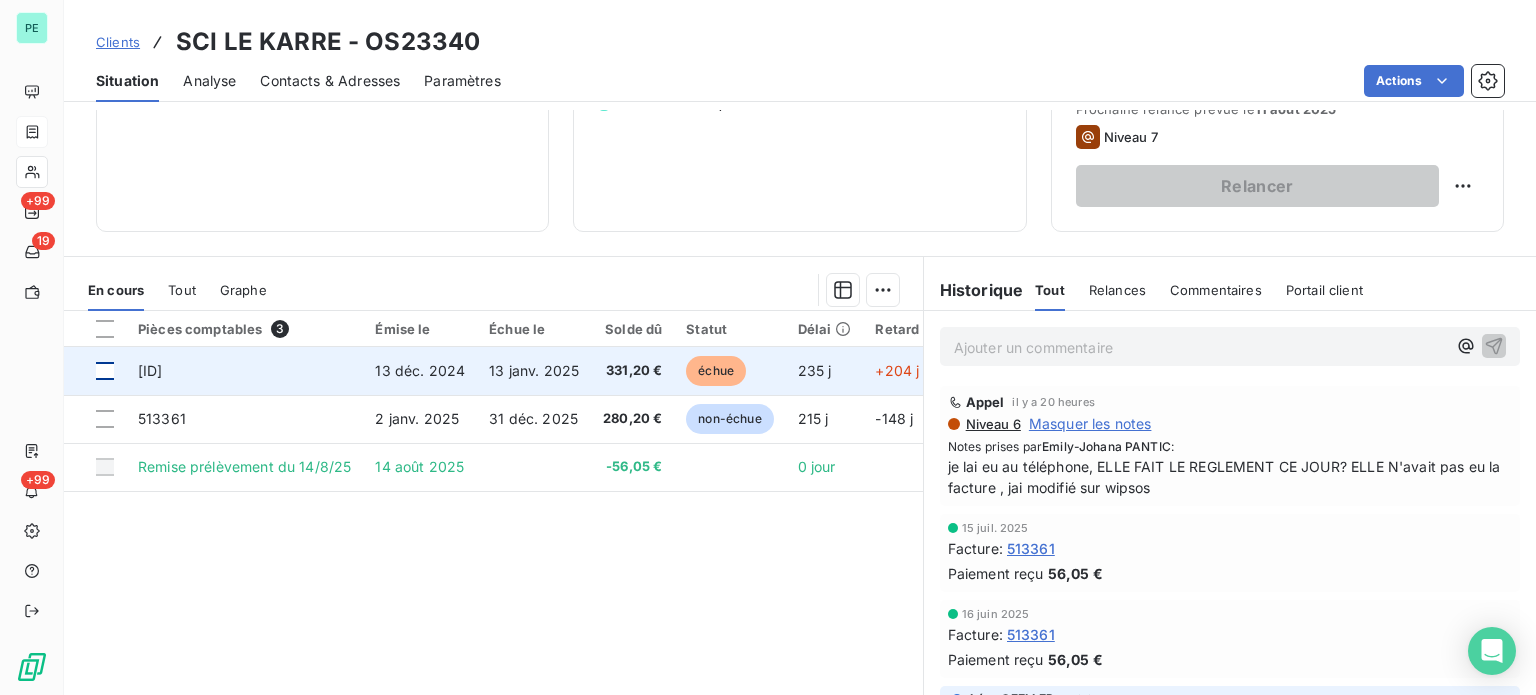 click at bounding box center [105, 371] 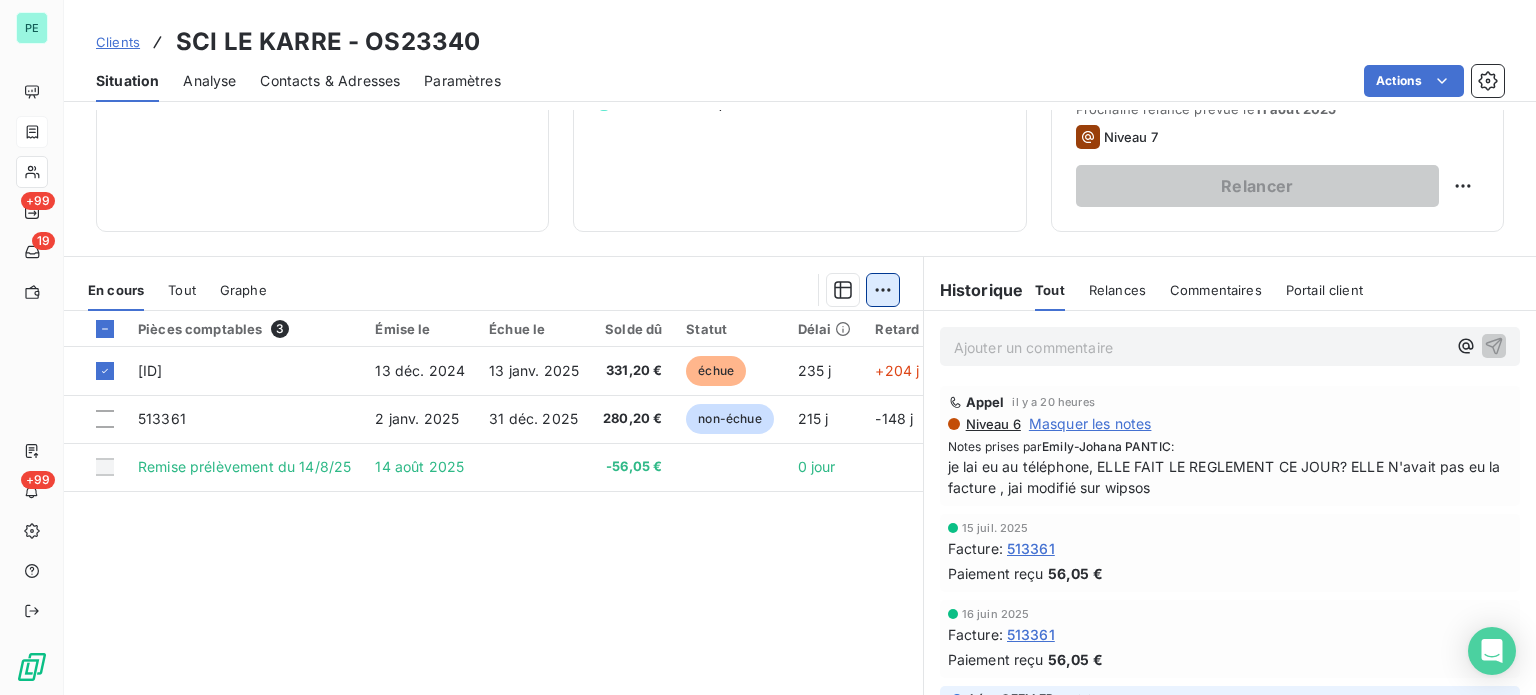 click on "PE +99 19 +99 Clients SCI LE KARRE - [ID] Situation Analyse Contacts & Adresses Paramètres Actions Informations client Propriétés Client liquidation judiciaire Redressement Judiciaire RECOUVREMENT SCP [LAST] Encours client   555,35 € 0 Échu 331,20 € Non-échu 280,20 €   Crédit divers -56,05 €   Limite d’encours Ajouter une limite d’encours autorisé Gestion du risque Surveiller ce client en intégrant votre outil de gestion des risques client. Relance Plan de relance Plan de relance Prochaine relance prévue le  [DATE] Niveau 7 Relancer En cours Tout Graphe Pièces comptables 3 Émise le Échue le Solde dû Statut Délai   Retard   [ID] [DATE] [DATE] 331,20 € échue 235 j +204 j [ID] [DATE] [DATE] 280,20 € non-échue 215 j -148 j Remise prélèvement du [DATE] [DATE] -56,05 € 0 jour Lignes par page 25 Précédent 1 Suivant Historique Tout Relances Commentaires Portail client Tout Relances Commentaires ﻿ Appel" at bounding box center [768, 347] 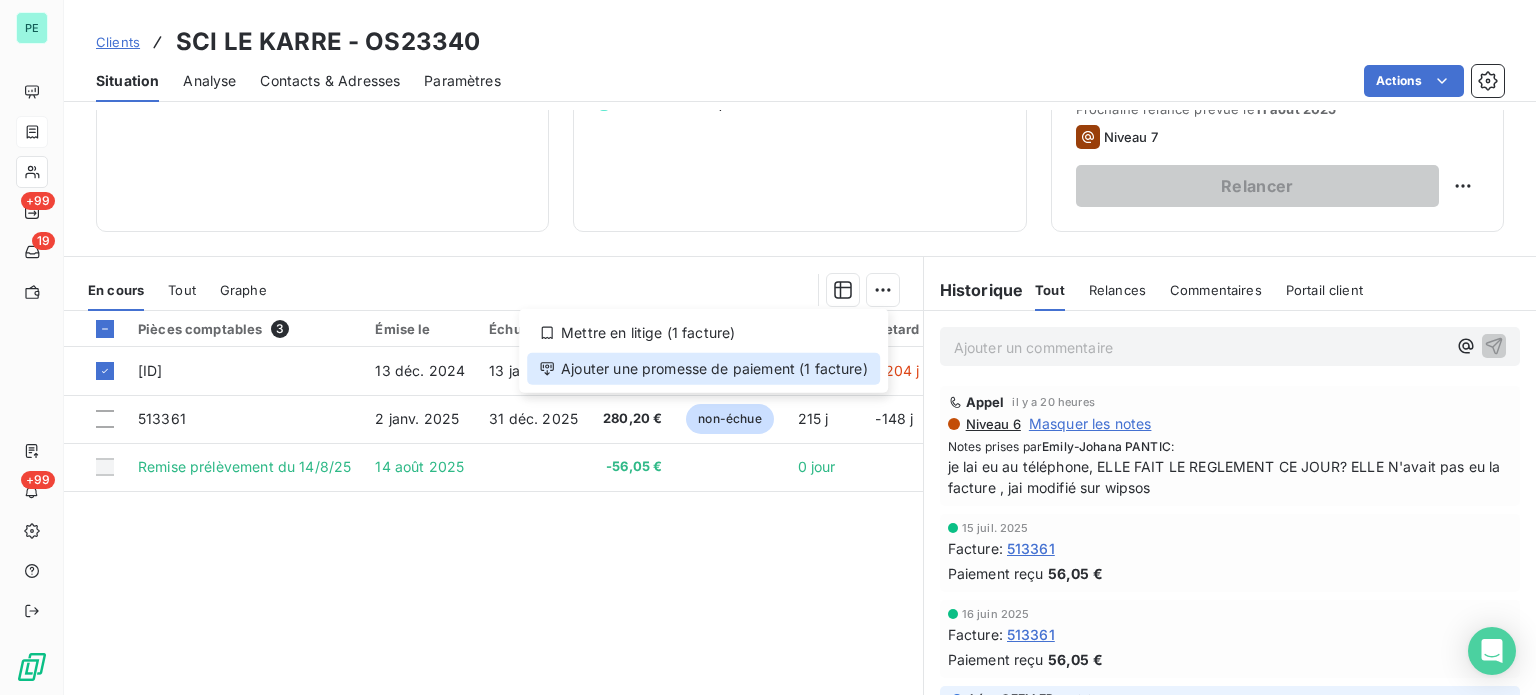 click on "Ajouter une promesse de paiement (1 facture)" at bounding box center (703, 369) 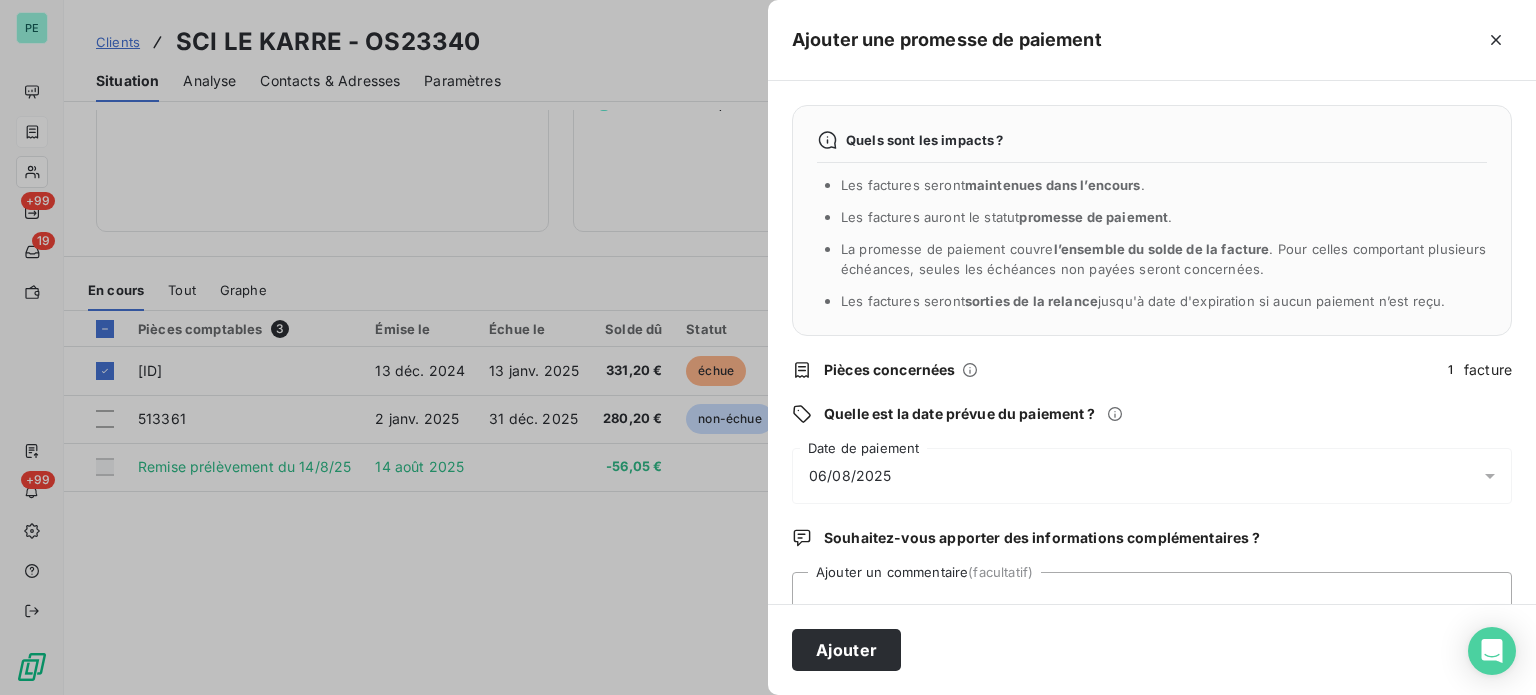 click on "06/08/2025" at bounding box center [850, 476] 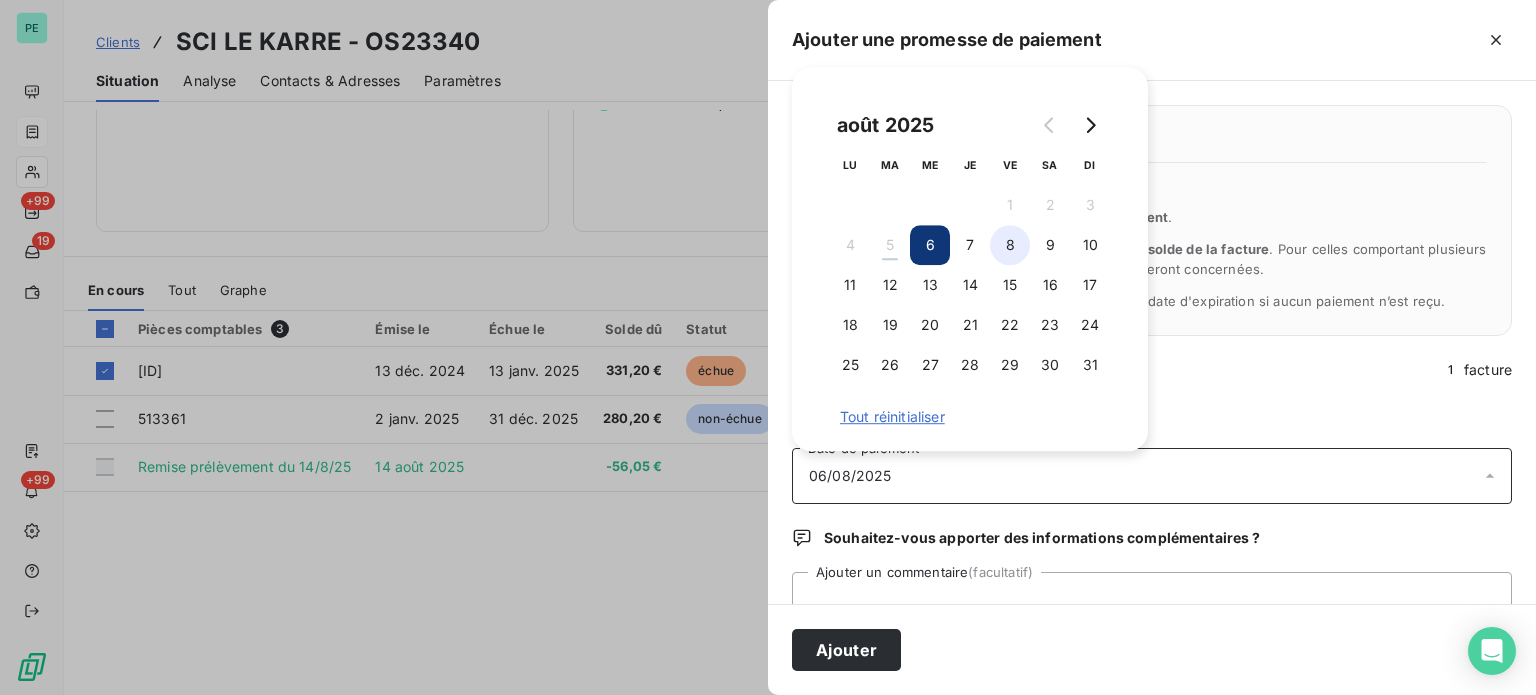 click on "8" at bounding box center [1010, 245] 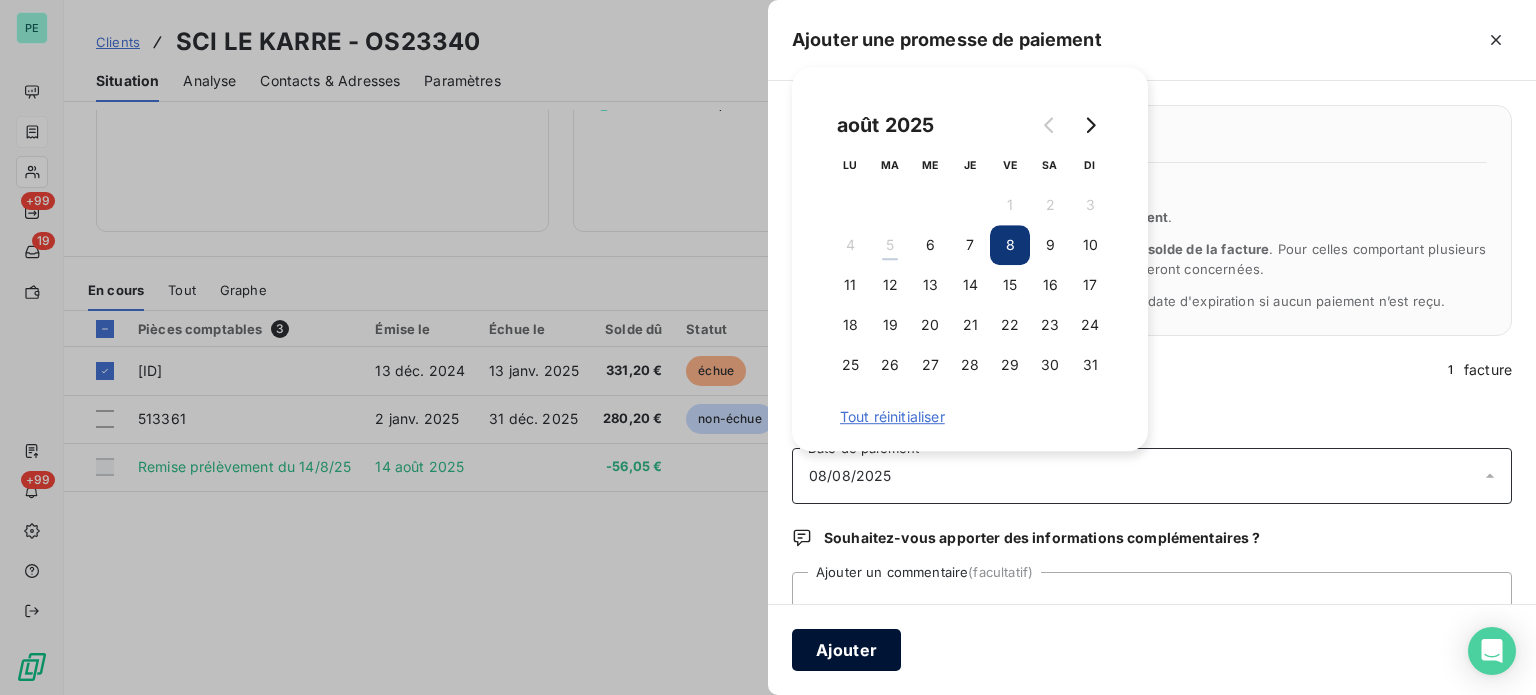 click on "Ajouter" at bounding box center (846, 650) 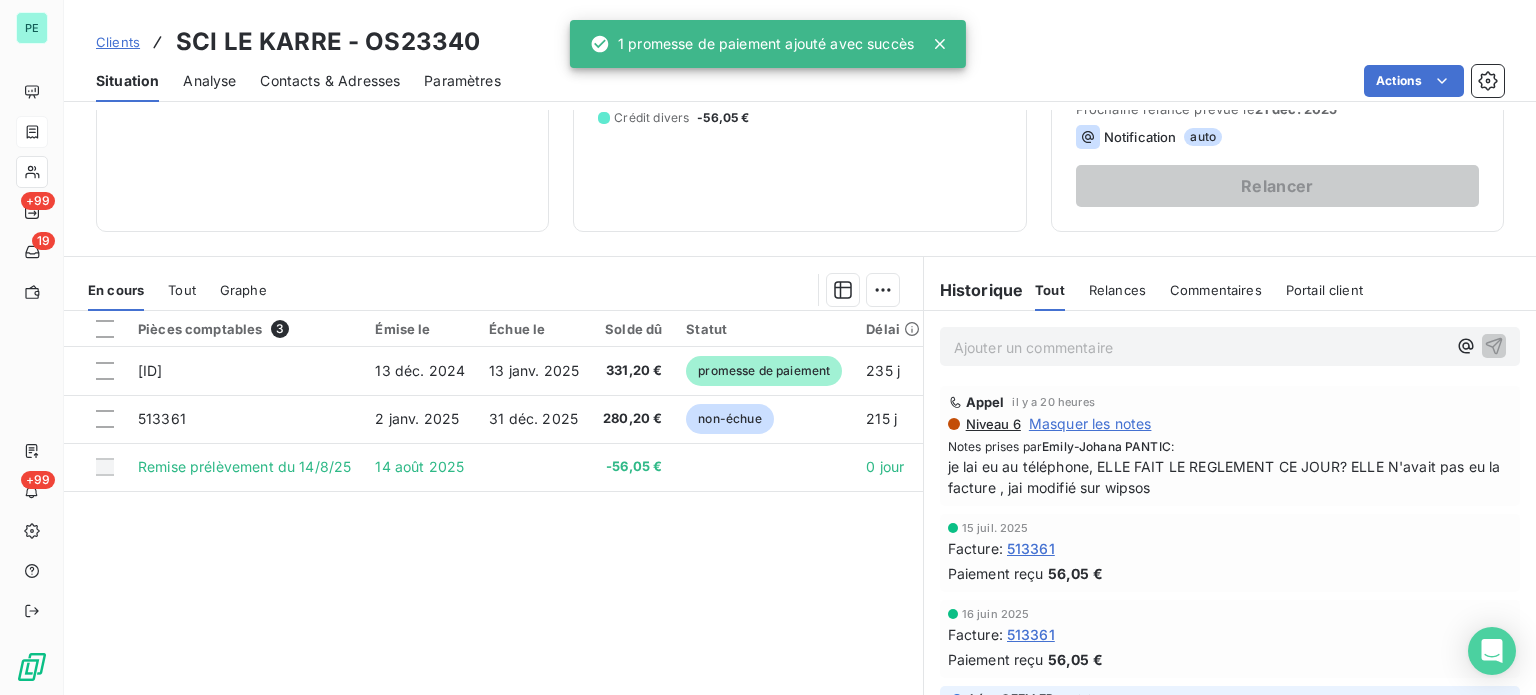 click on "Contacts & Adresses" at bounding box center [330, 81] 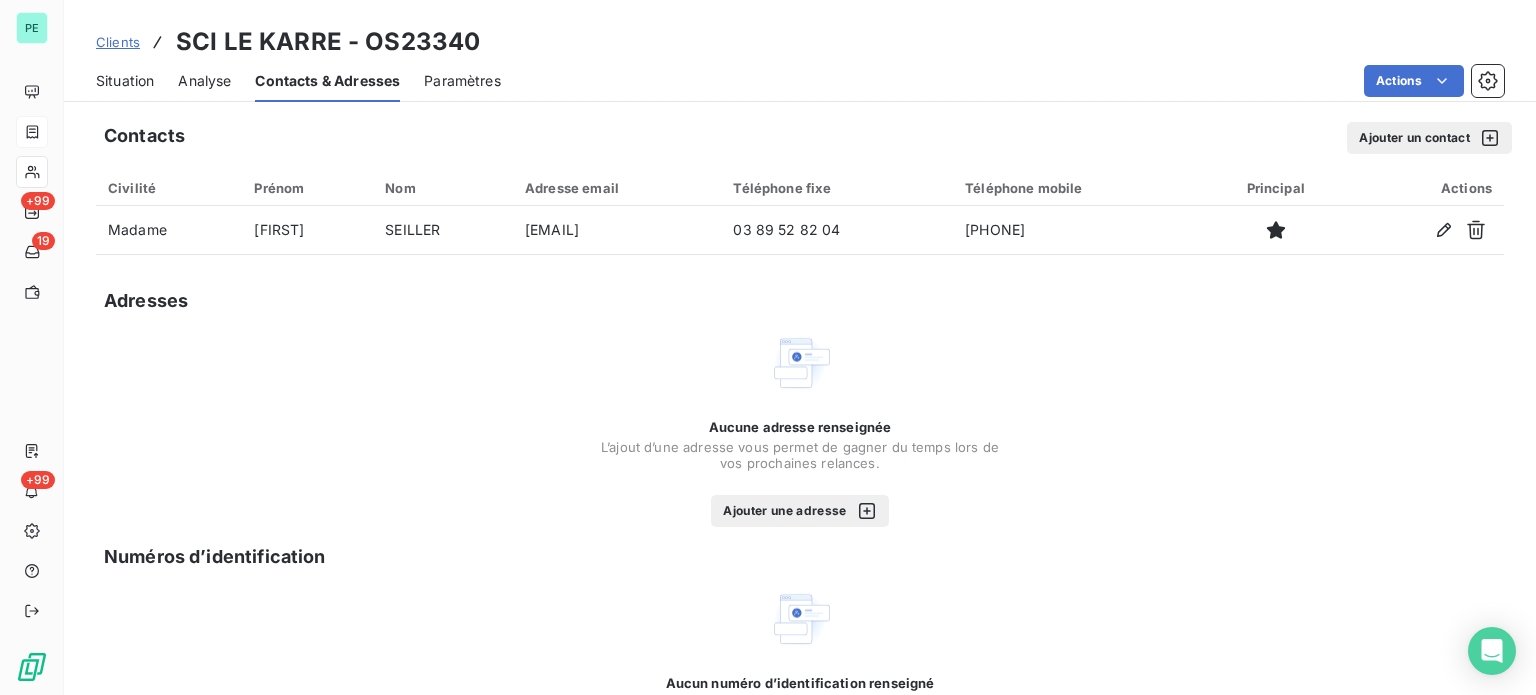 click on "Ajouter un contact" at bounding box center (1429, 138) 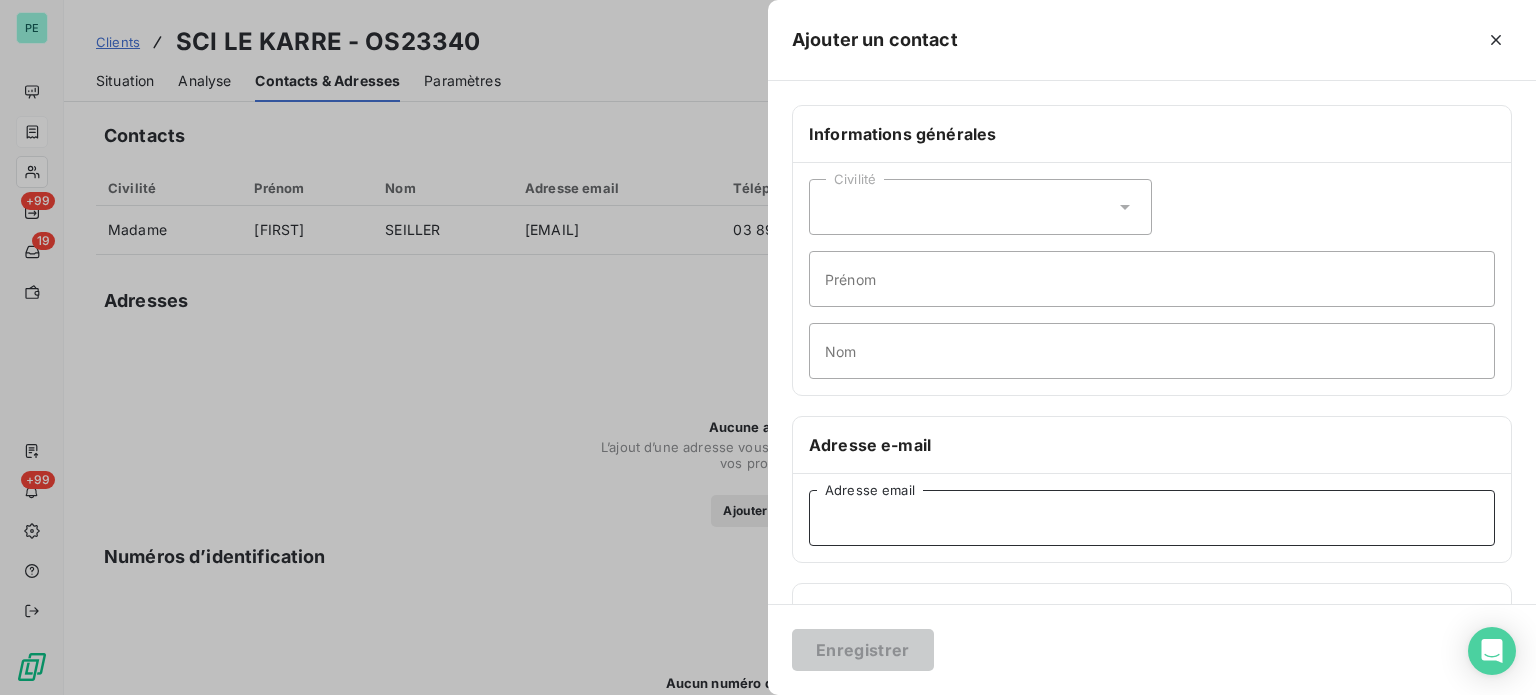 paste on "[FIRST] [LAST] [EMAIL]" 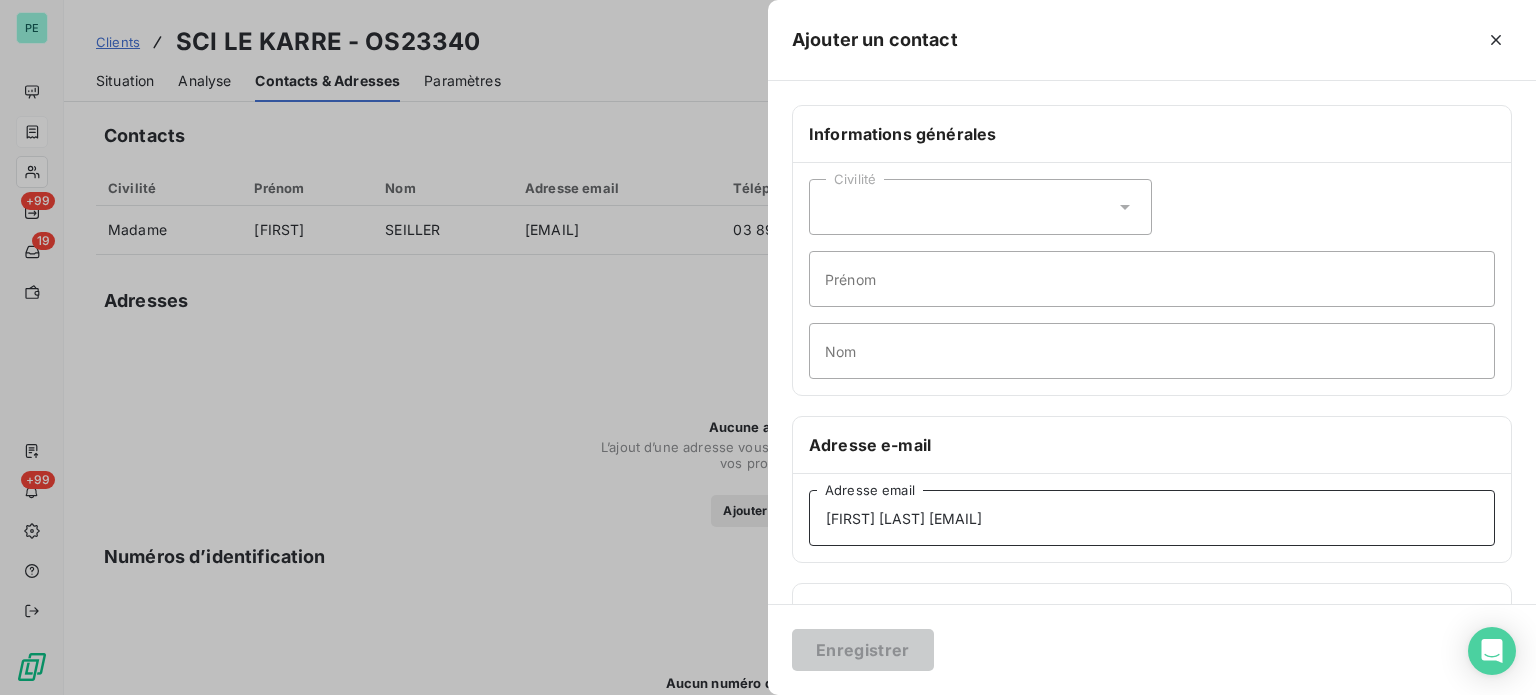 click on "[FIRST] [LAST] [EMAIL]" at bounding box center (1152, 518) 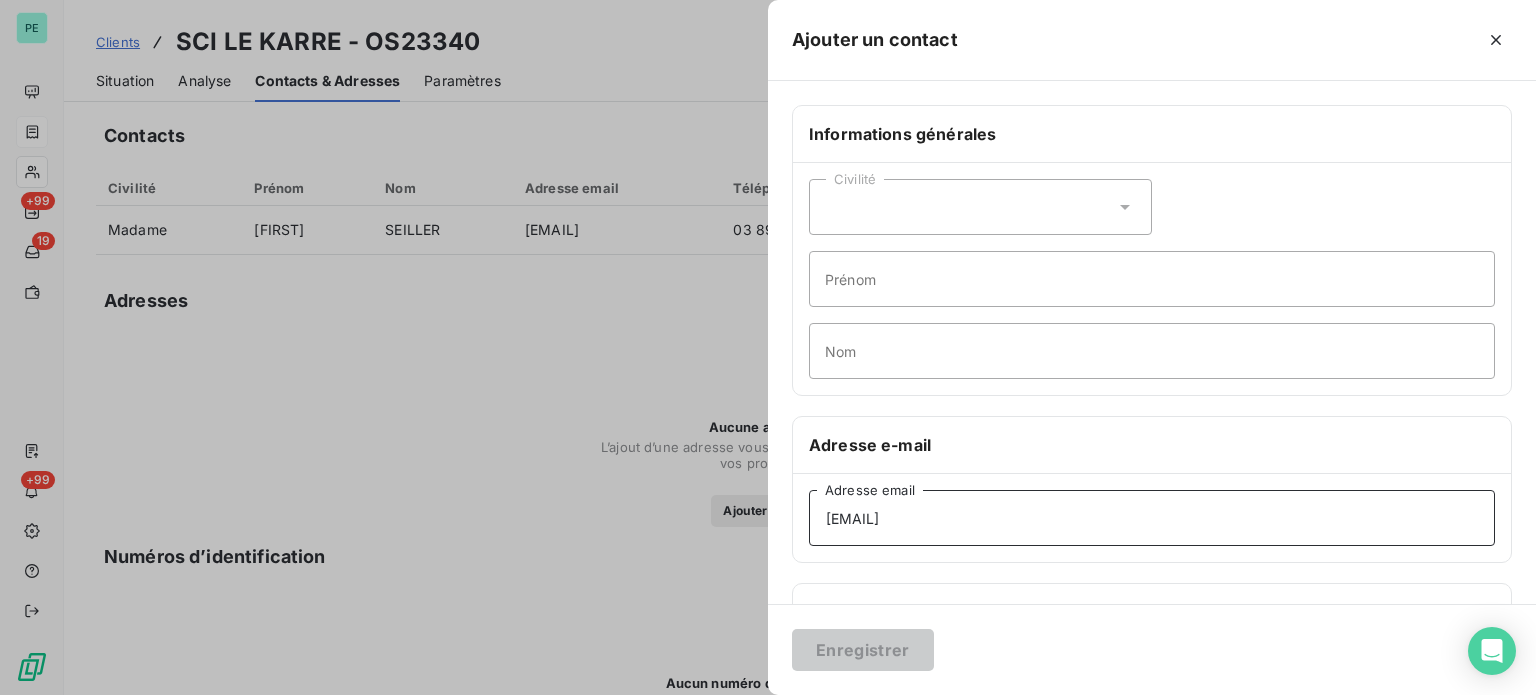 click on "[EMAIL]" at bounding box center (1152, 518) 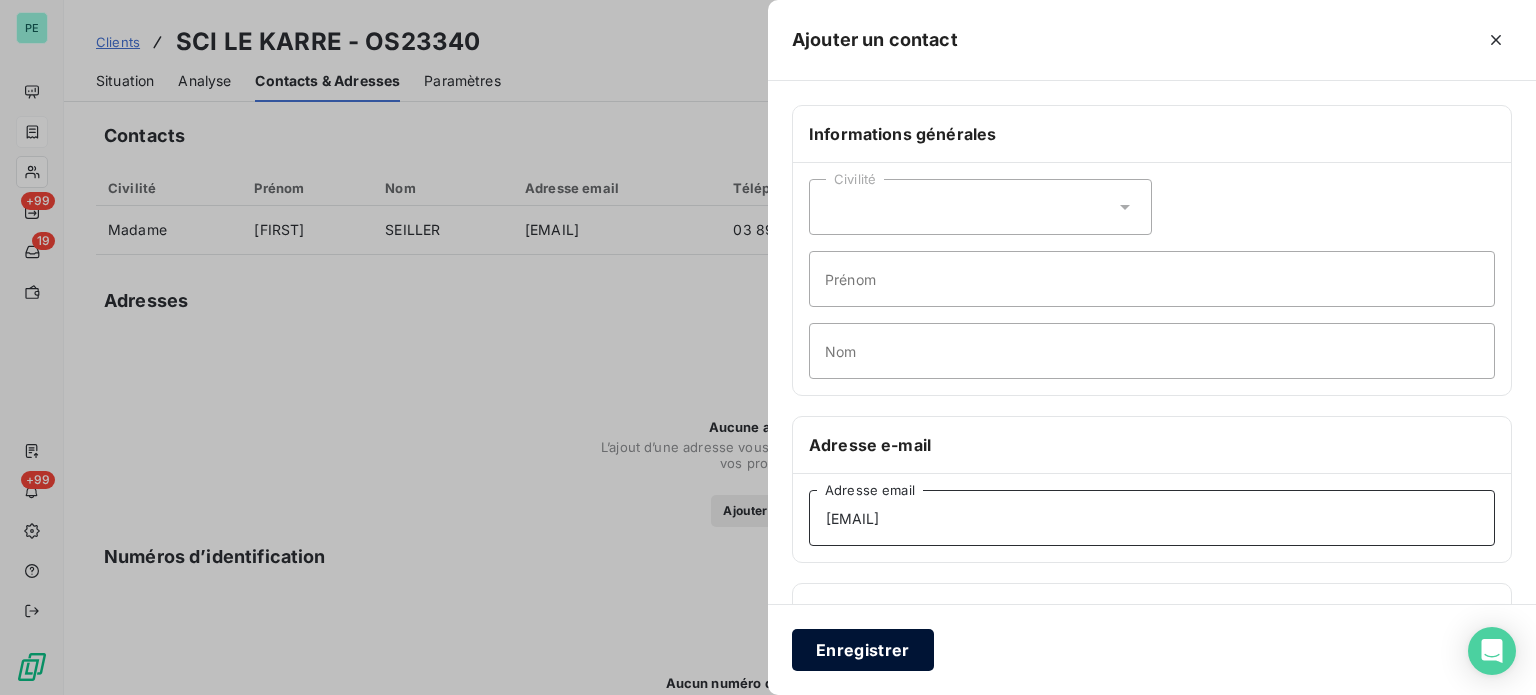 type on "[EMAIL]" 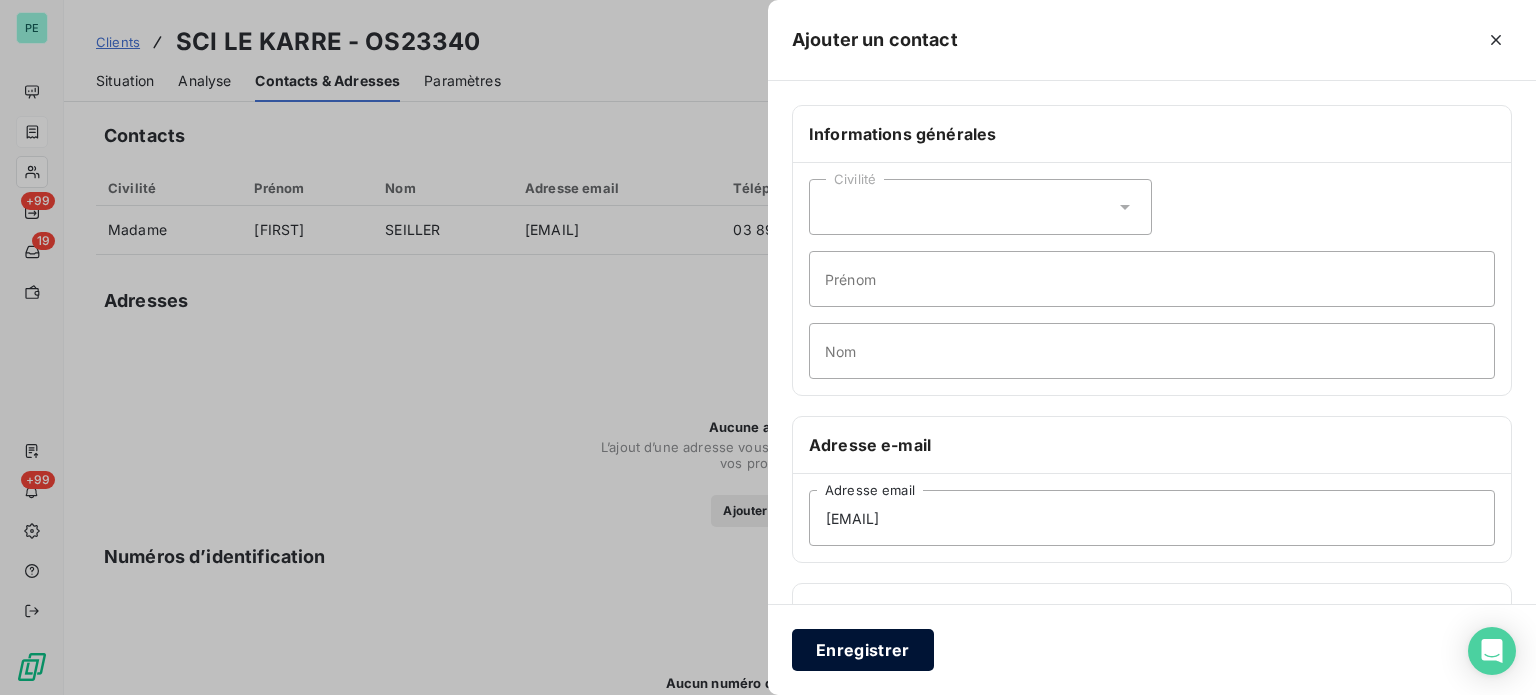 click on "Enregistrer" at bounding box center [863, 650] 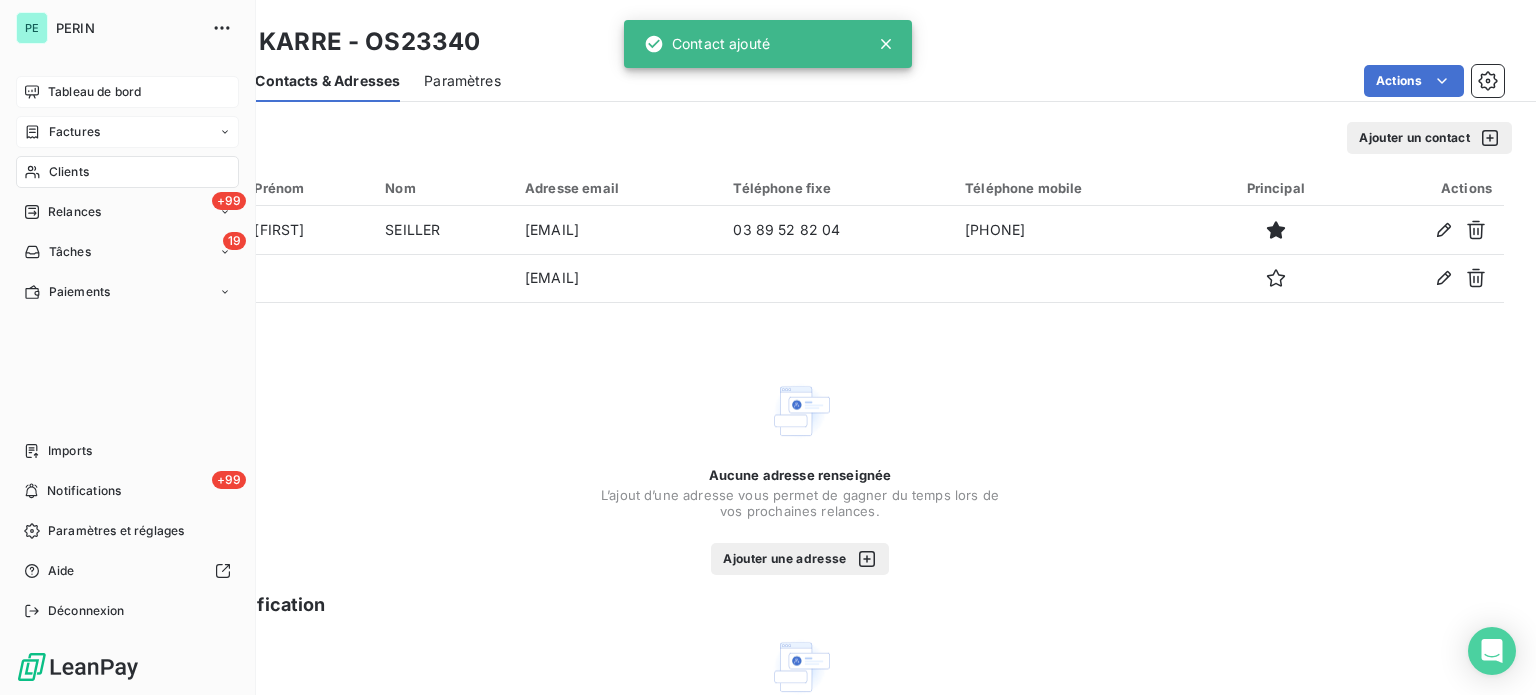click on "Tableau de bord" at bounding box center [94, 92] 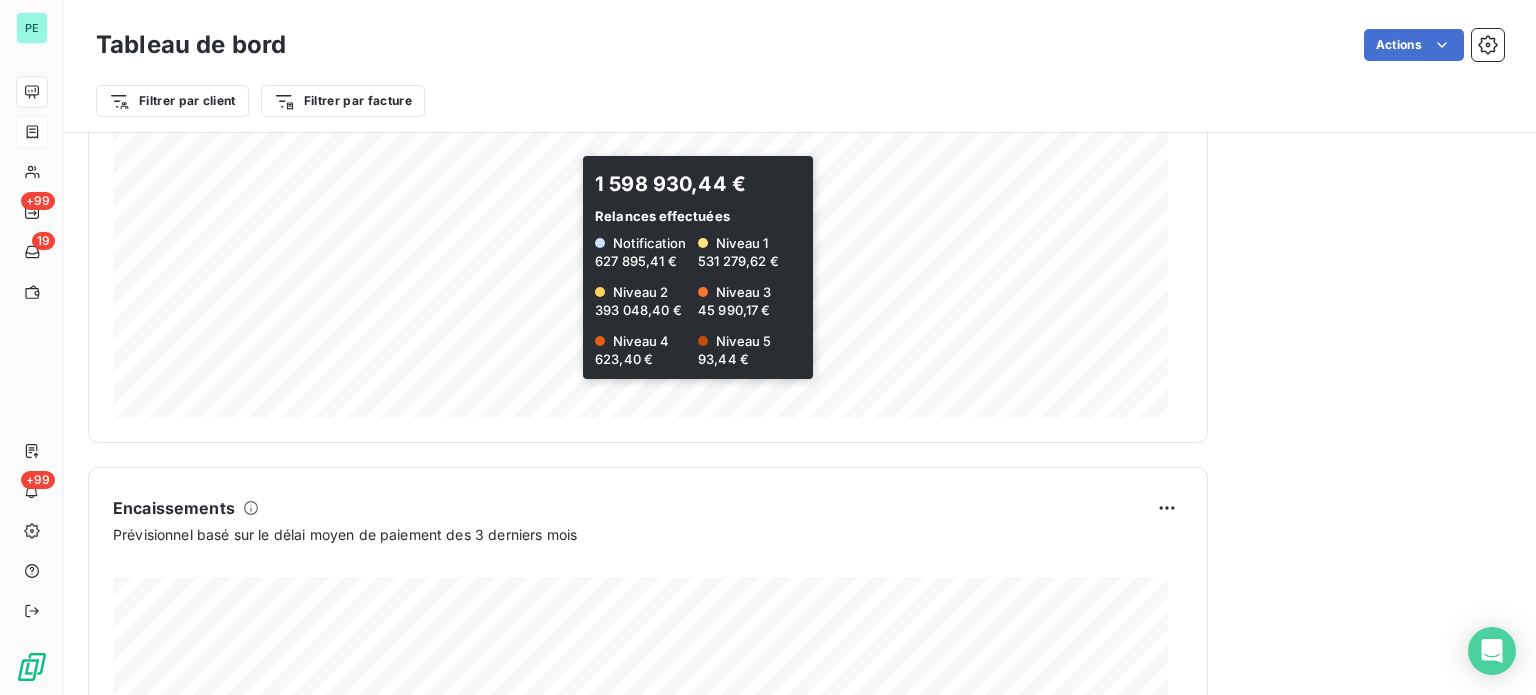 scroll, scrollTop: 1253, scrollLeft: 0, axis: vertical 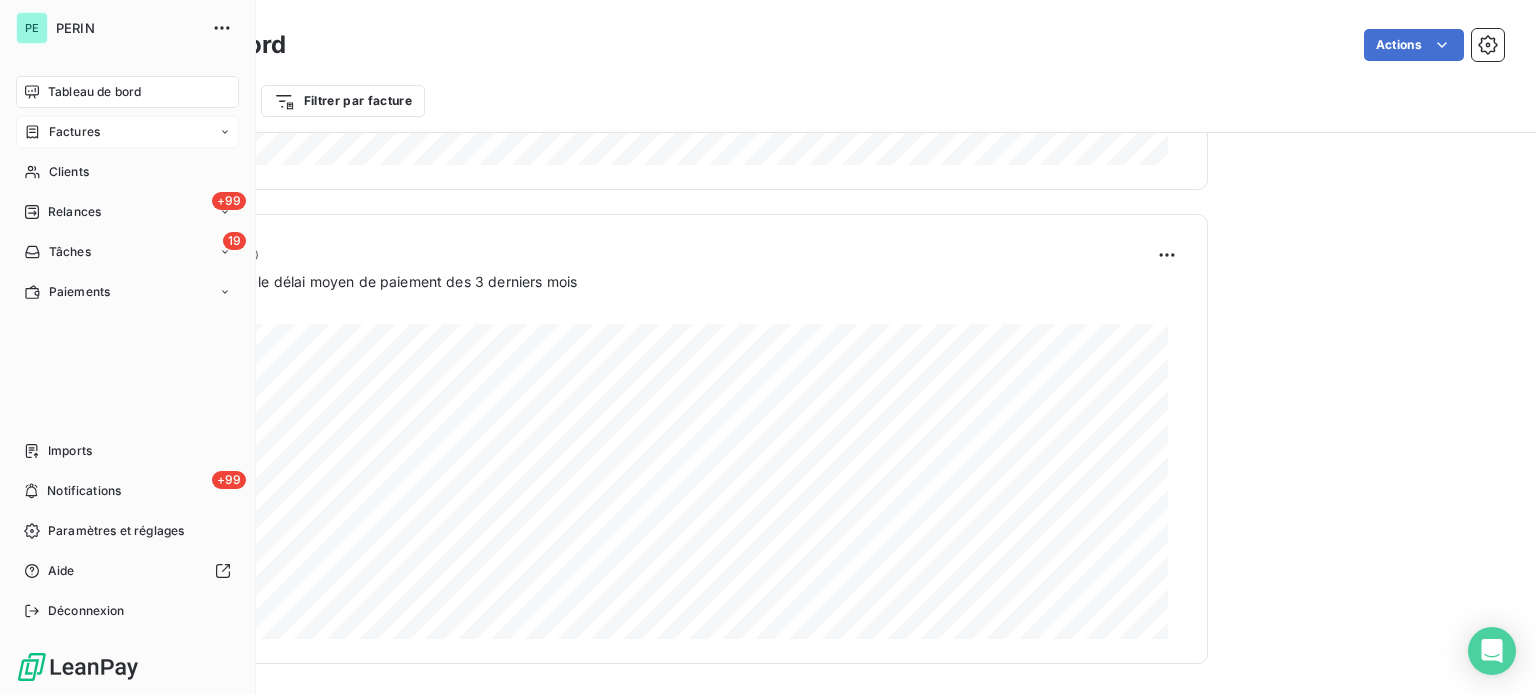 click on "Tableau de bord" at bounding box center (94, 92) 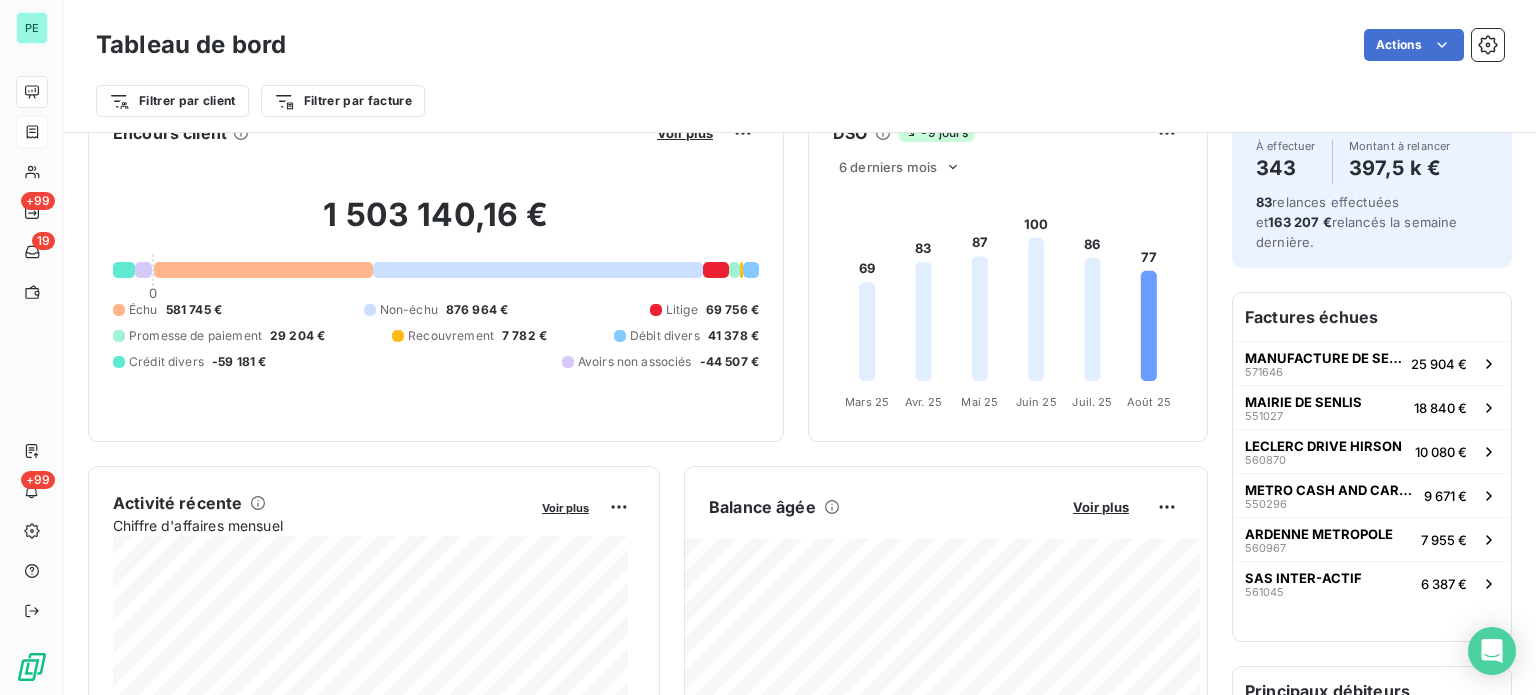 scroll, scrollTop: 0, scrollLeft: 0, axis: both 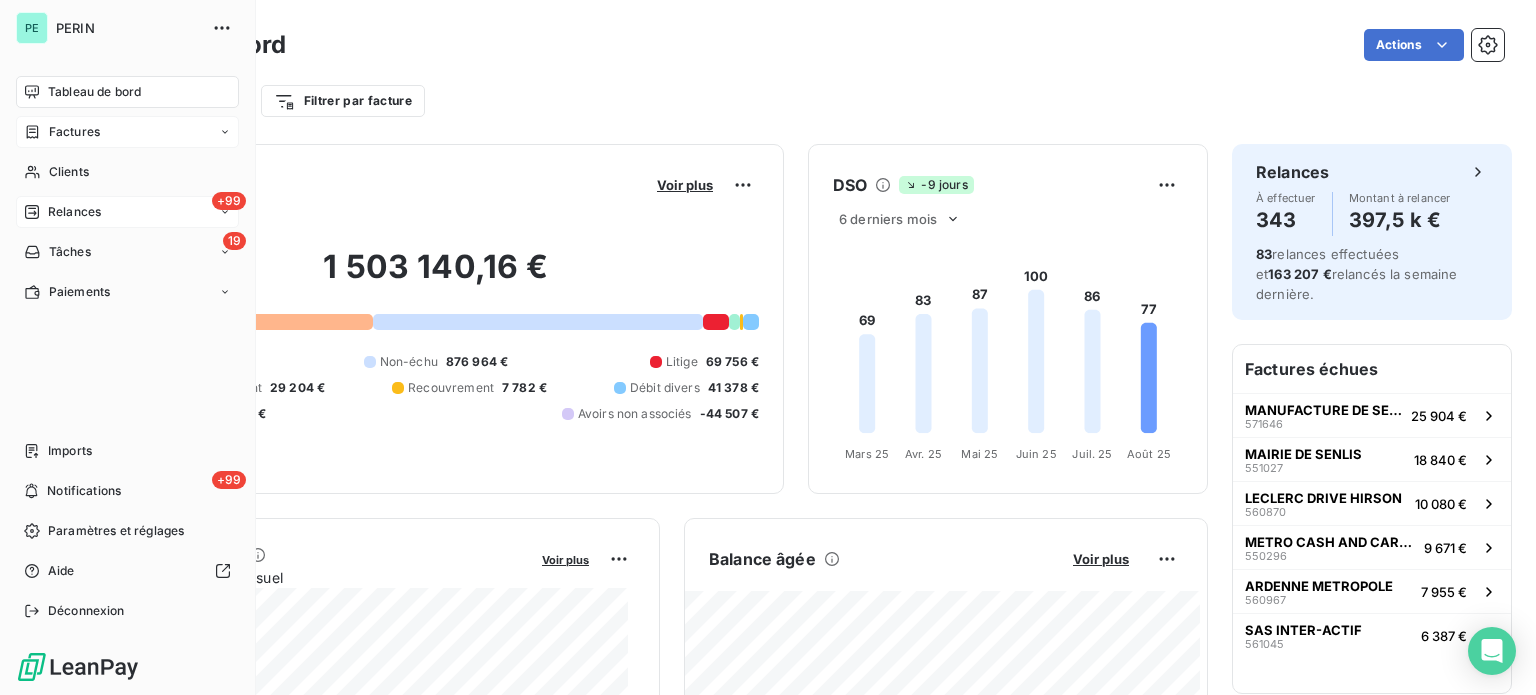 click on "Relances" at bounding box center (74, 212) 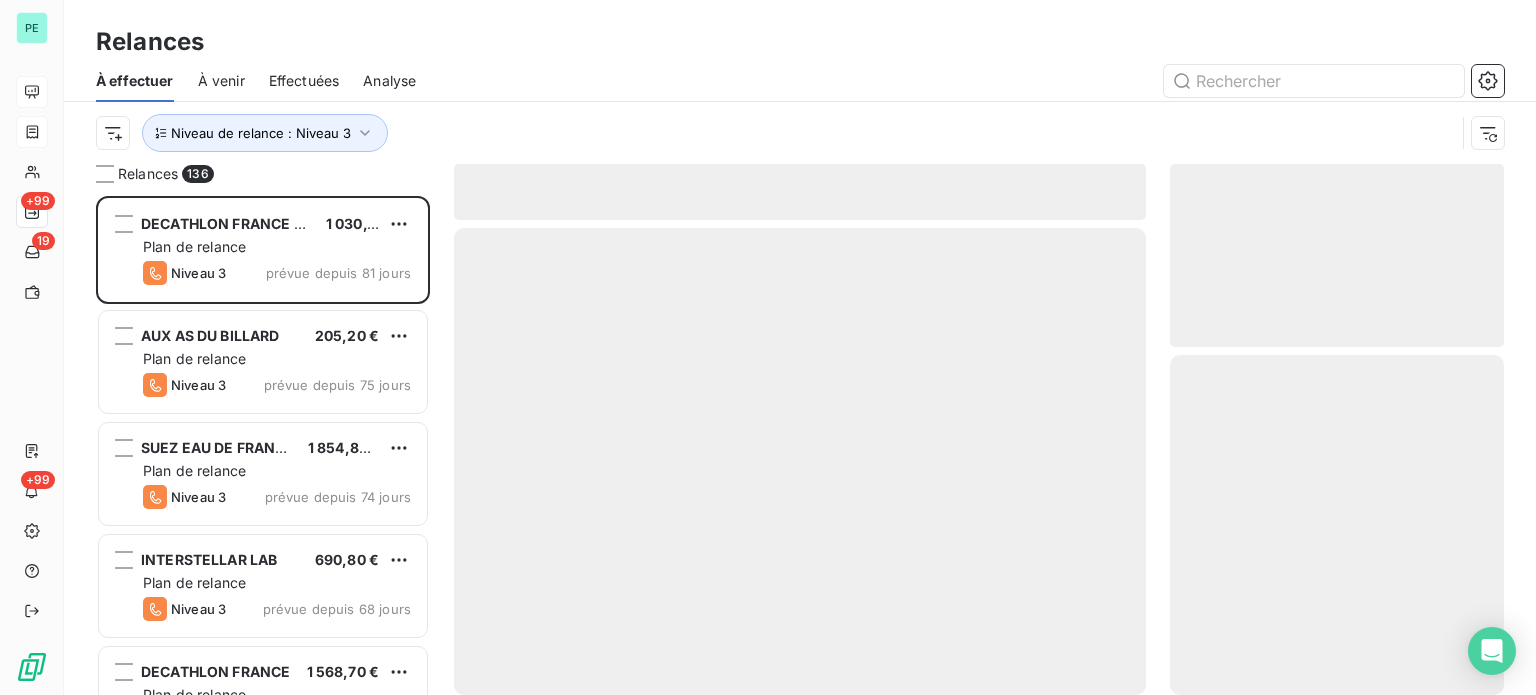 scroll, scrollTop: 16, scrollLeft: 16, axis: both 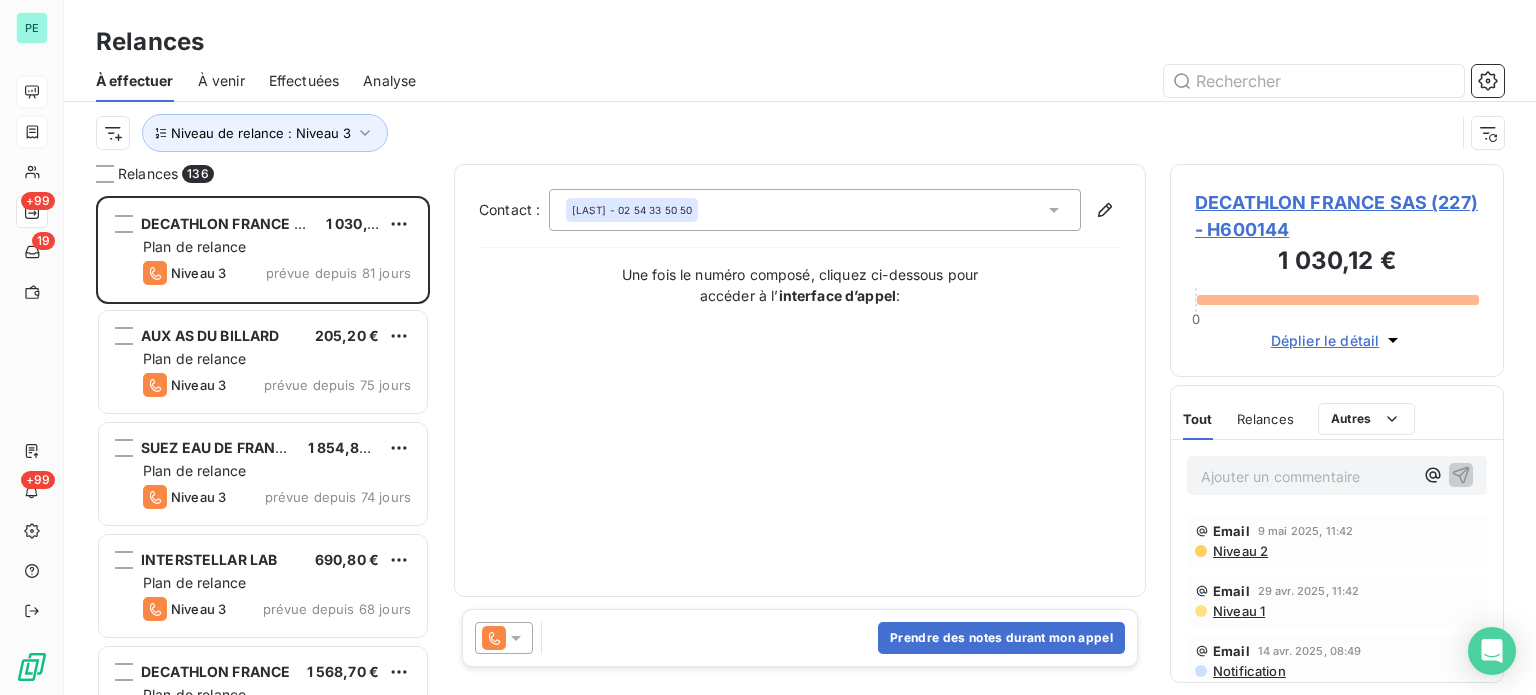 click on "Effectuées" at bounding box center [304, 81] 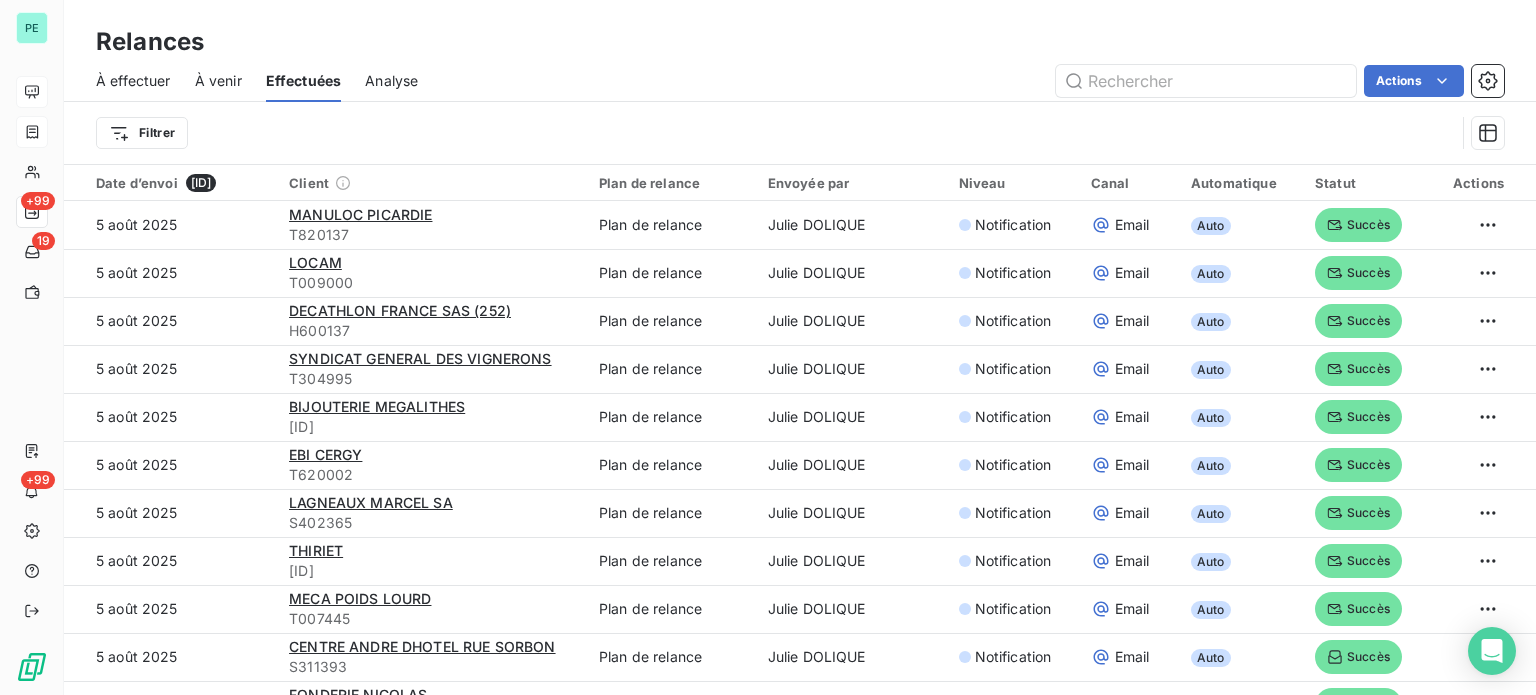 click on "À effectuer" at bounding box center (133, 81) 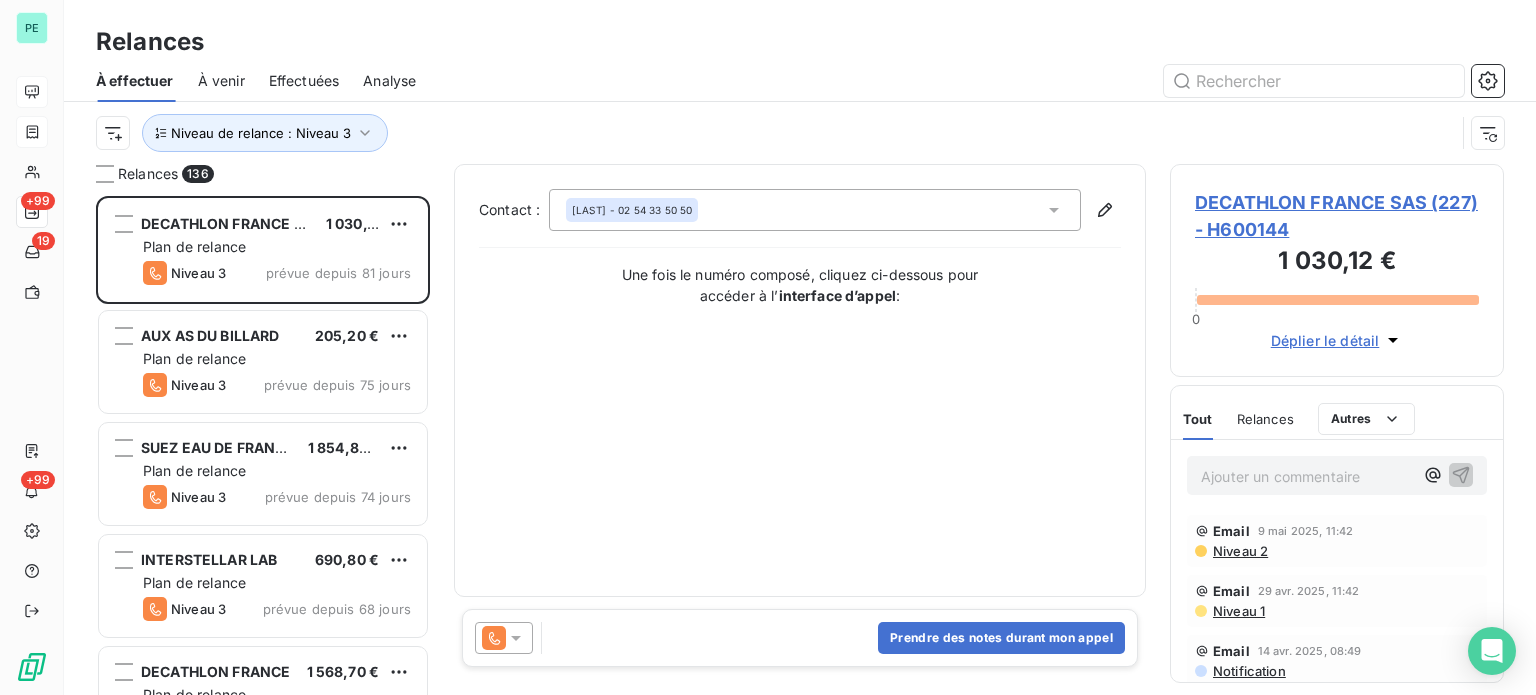 scroll, scrollTop: 16, scrollLeft: 16, axis: both 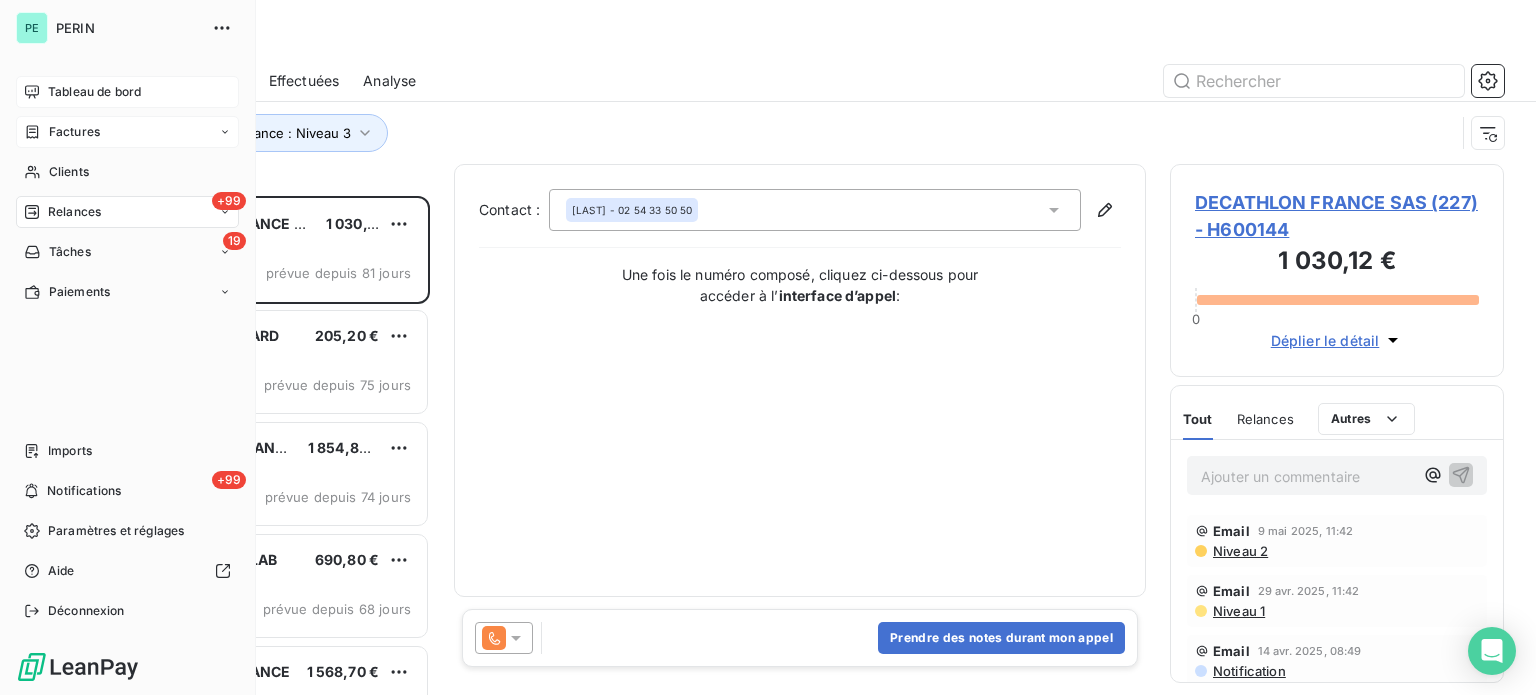 click on "Tableau de bord" at bounding box center (94, 92) 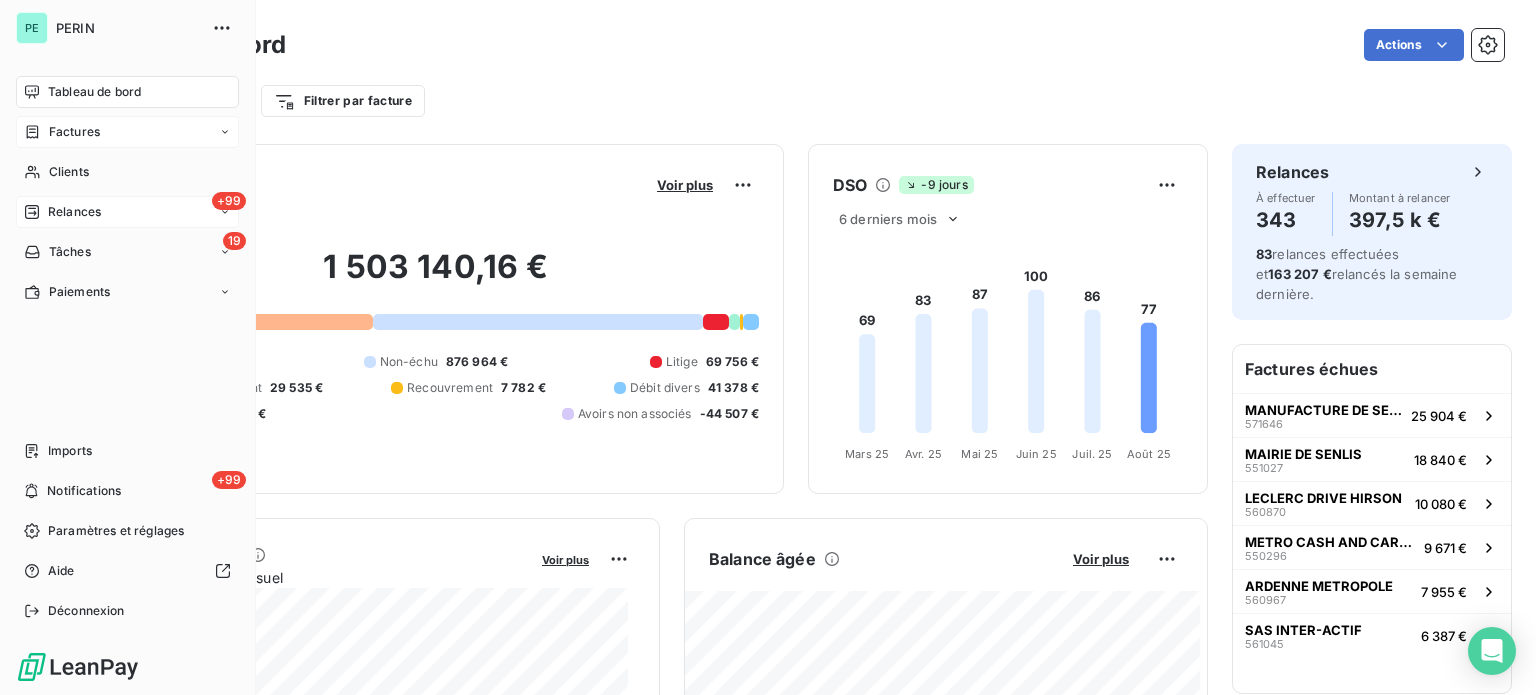 click on "Factures" at bounding box center (74, 132) 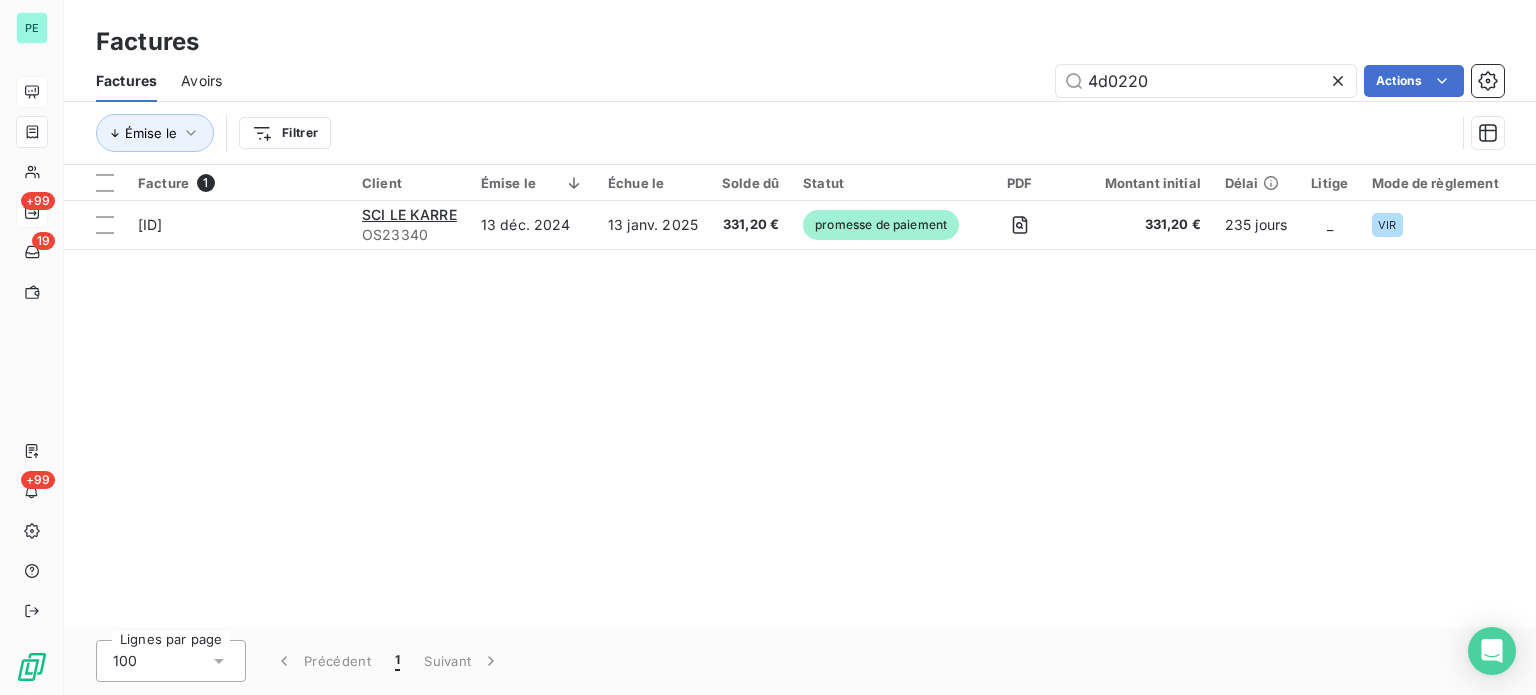 drag, startPoint x: 1180, startPoint y: 81, endPoint x: 1041, endPoint y: 81, distance: 139 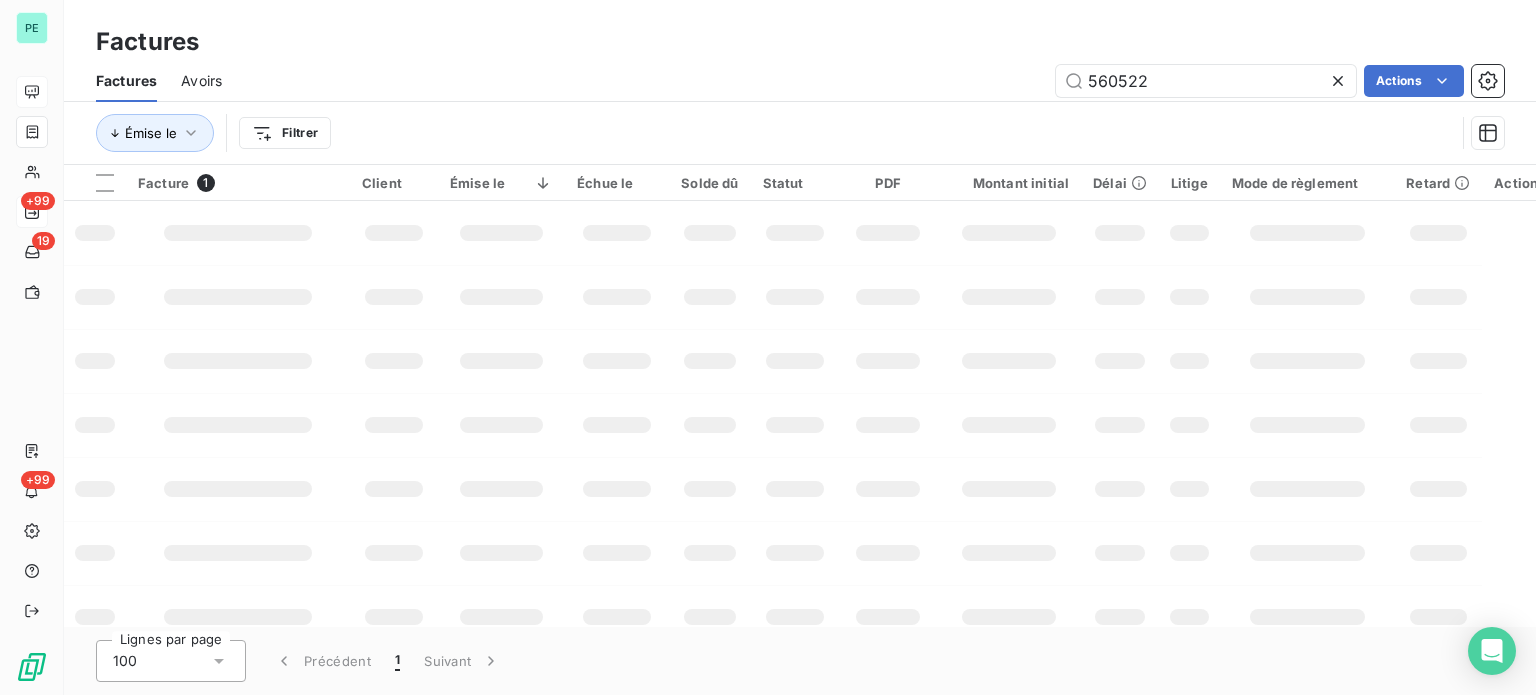 type on "560522" 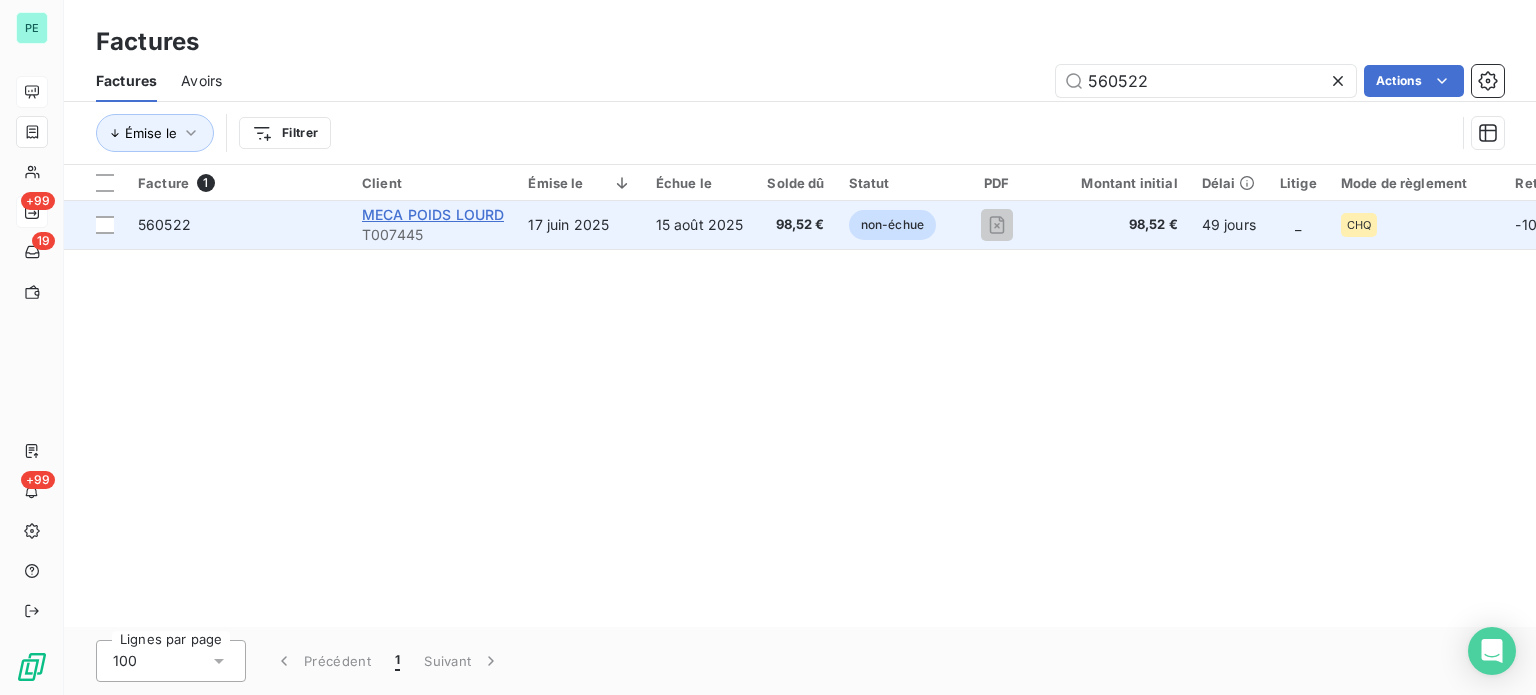 click on "MECA POIDS LOURD" at bounding box center (433, 214) 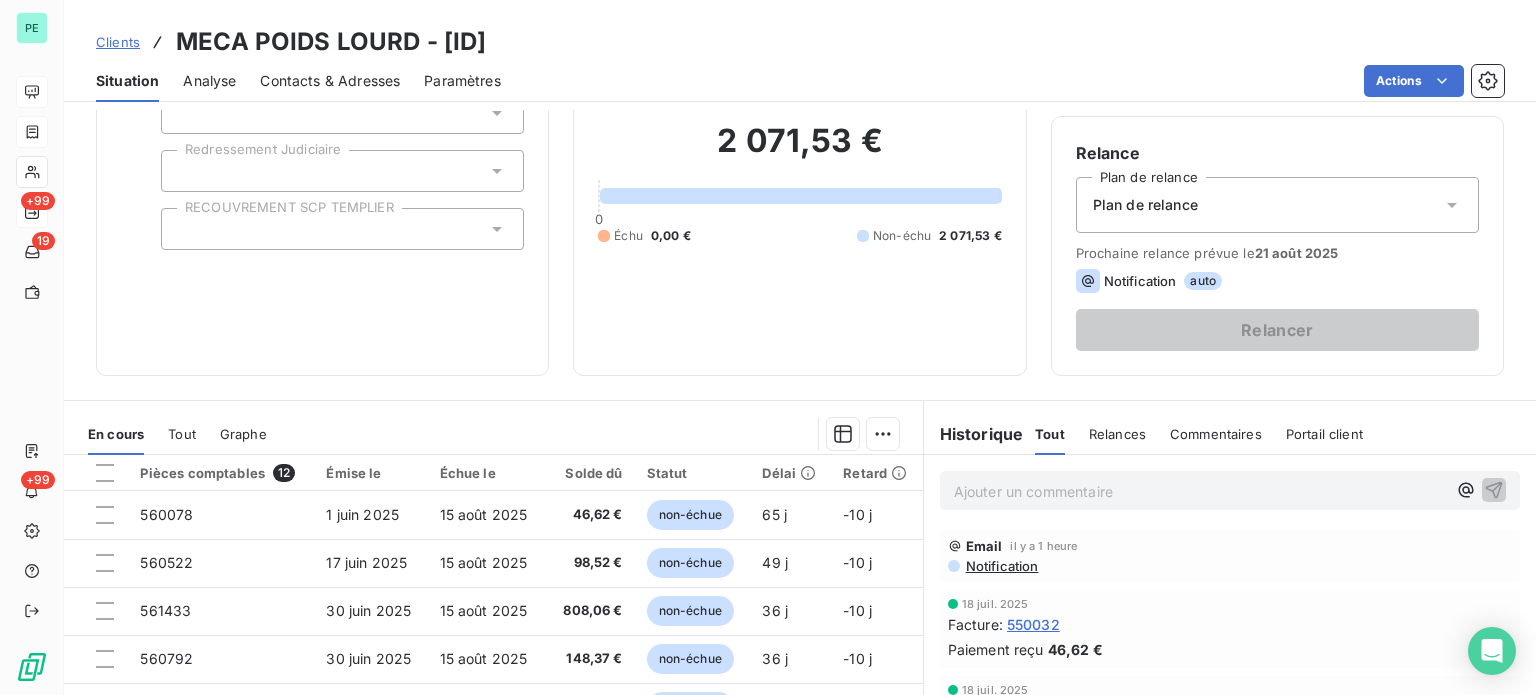 scroll, scrollTop: 200, scrollLeft: 0, axis: vertical 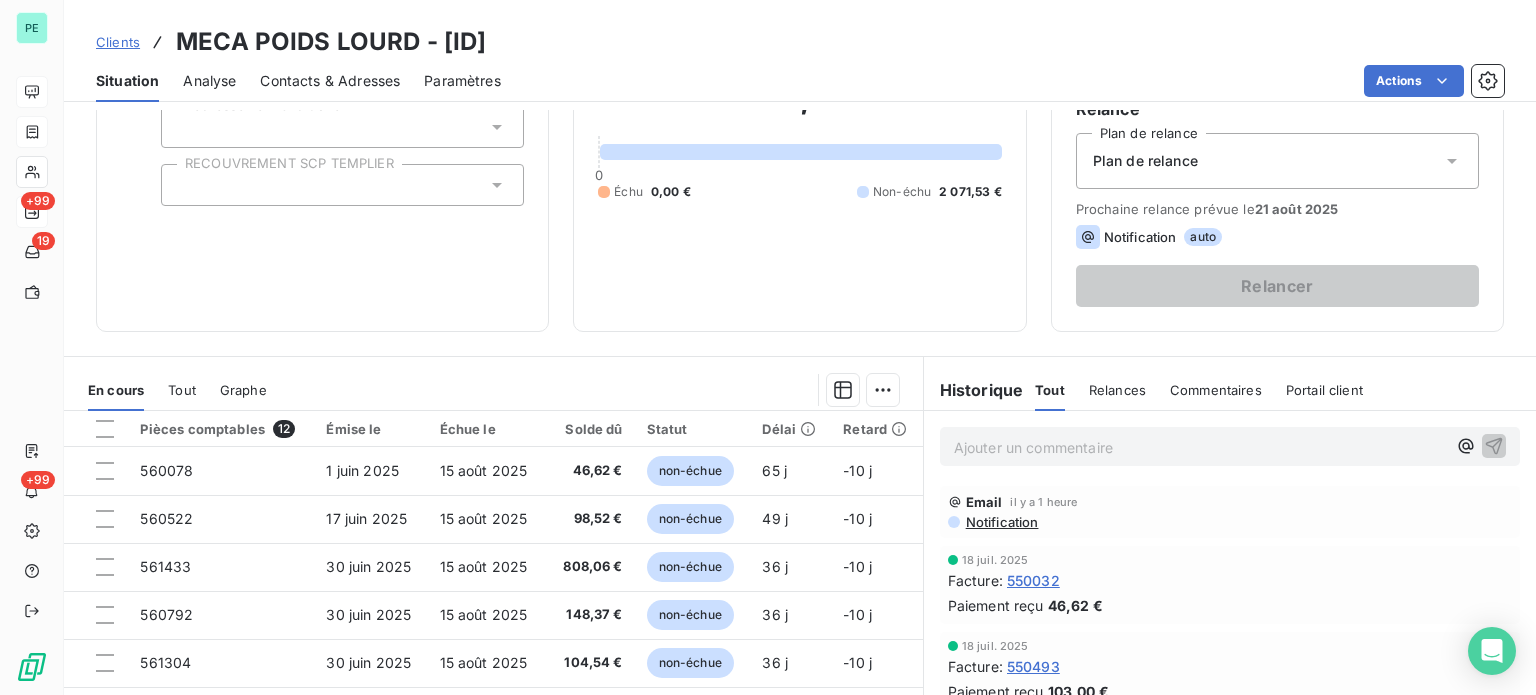 click on "Ajouter un commentaire ﻿" at bounding box center [1200, 447] 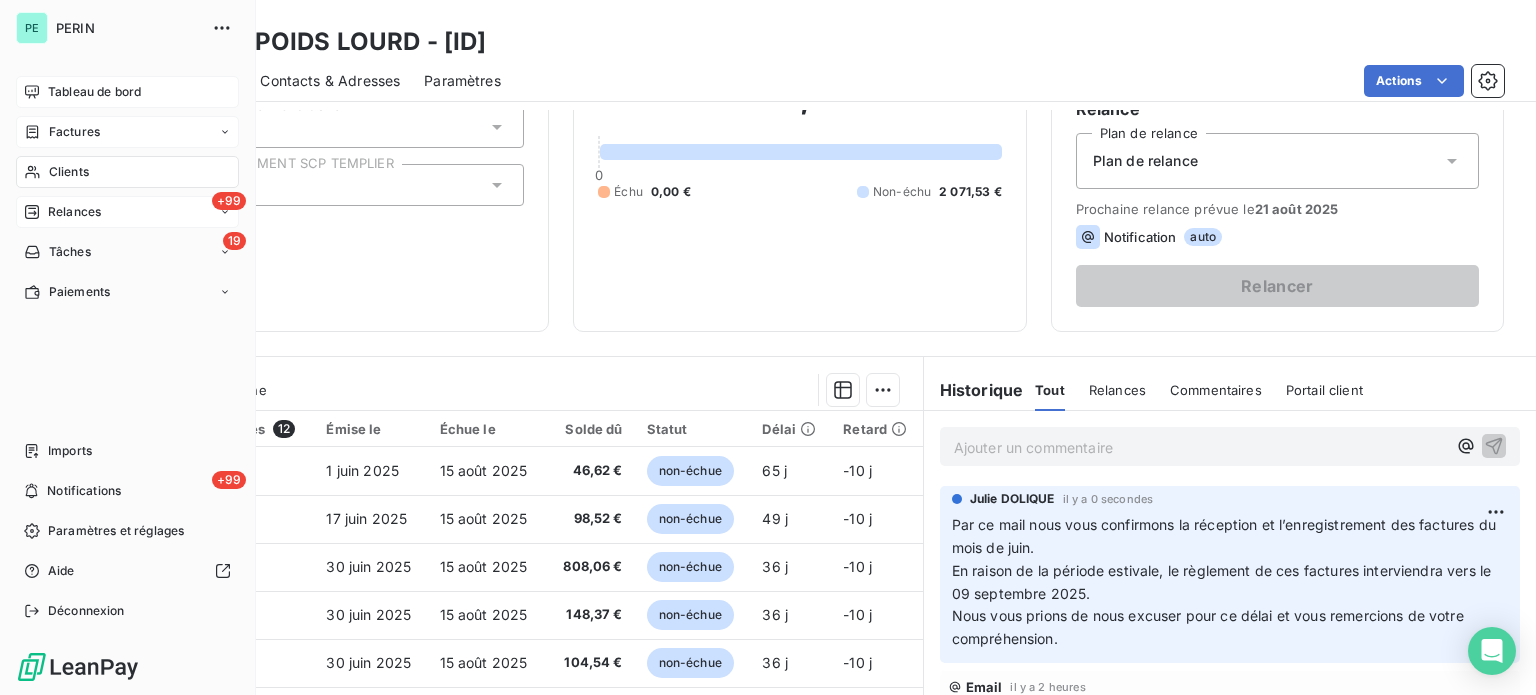 click on "Tableau de bord" at bounding box center (94, 92) 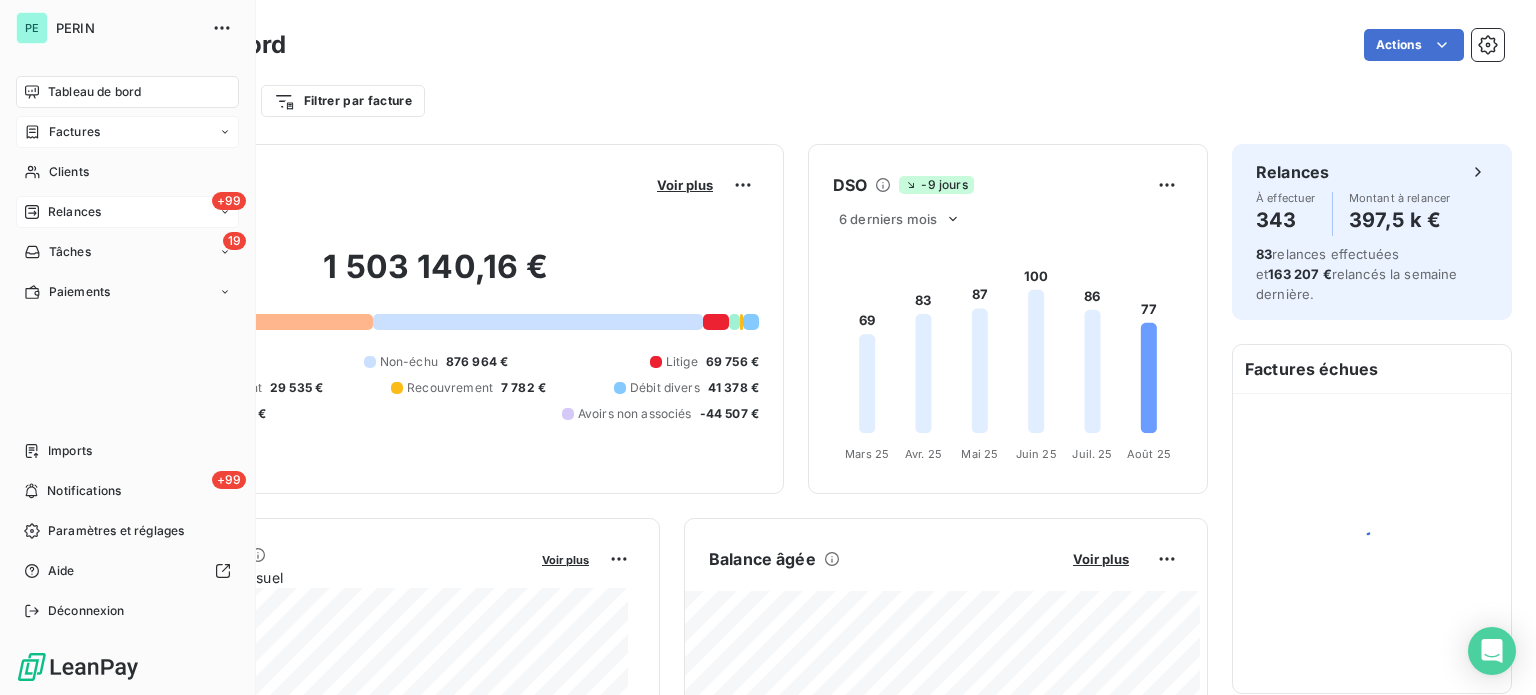 click on "Relances" at bounding box center [74, 212] 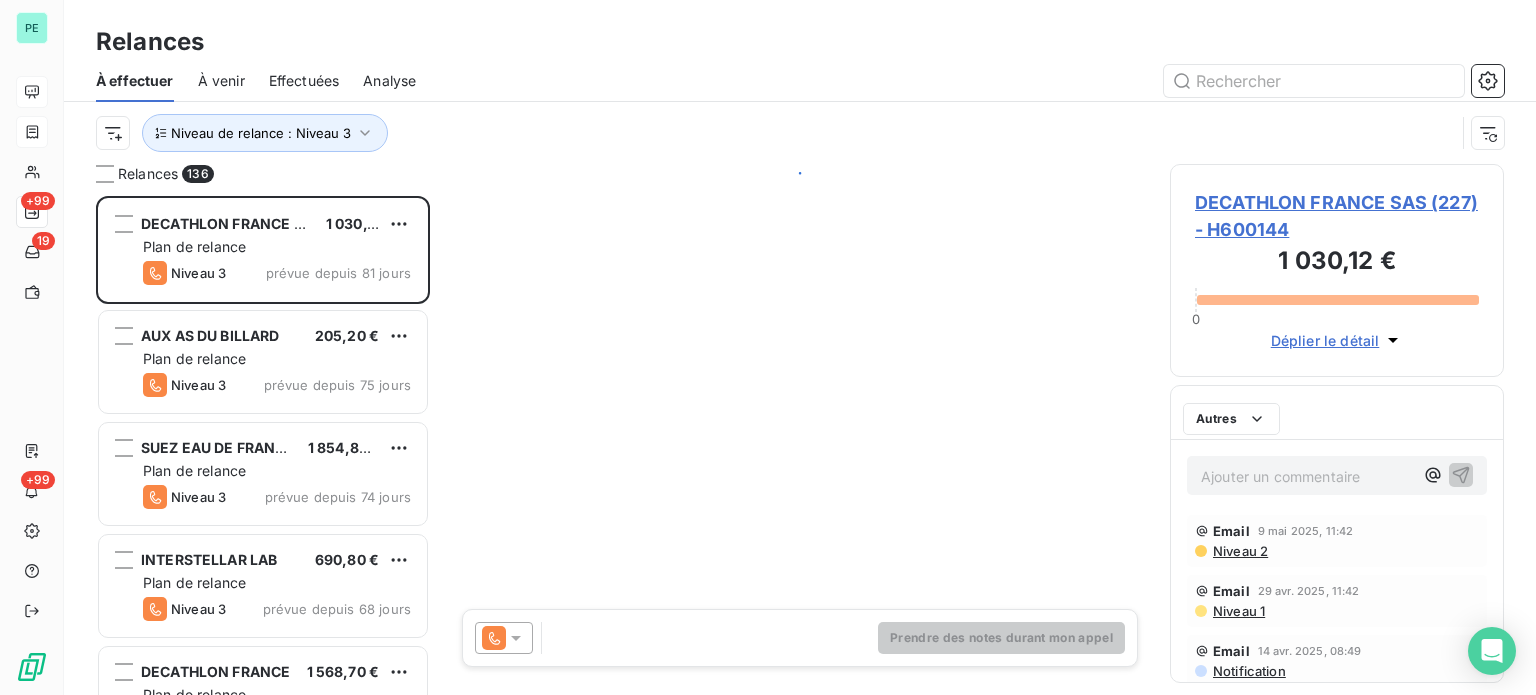 scroll, scrollTop: 16, scrollLeft: 16, axis: both 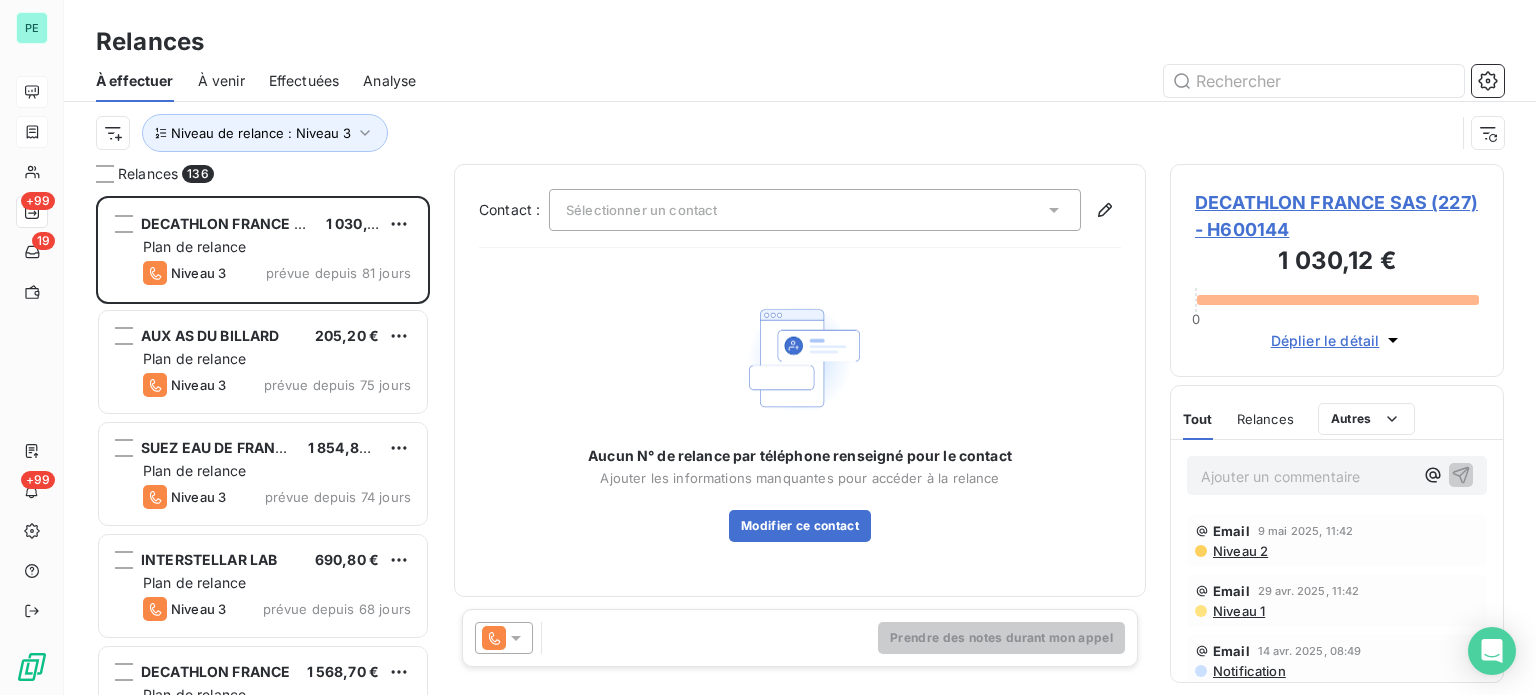 click on "Effectuées" at bounding box center [304, 81] 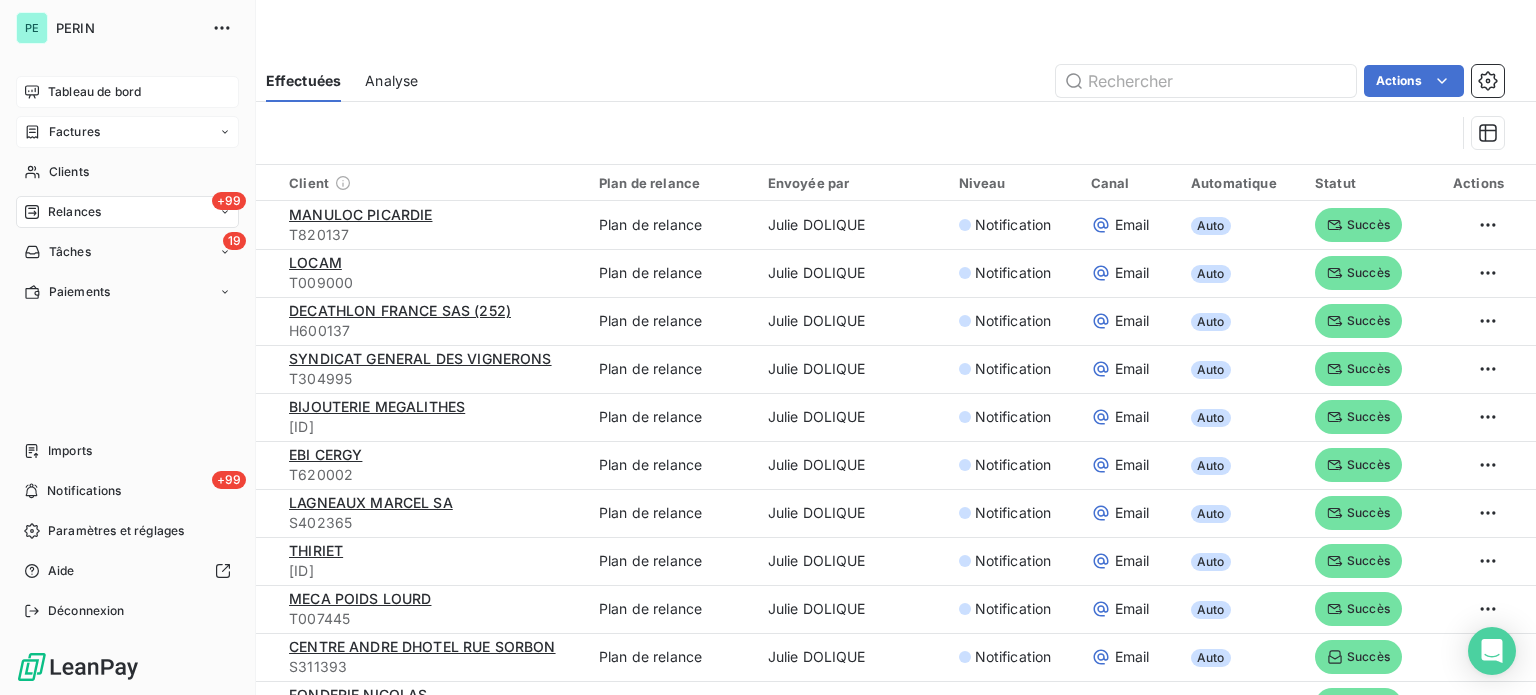 click on "Tableau de bord" at bounding box center (127, 92) 